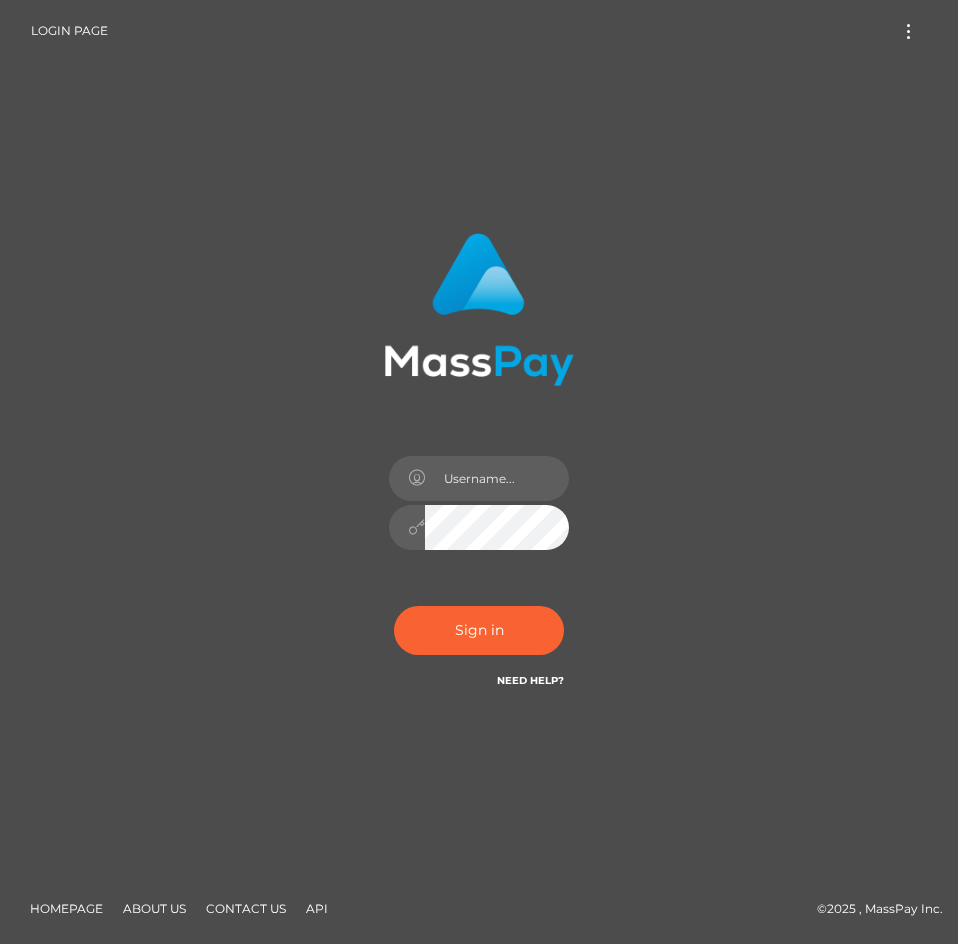 scroll, scrollTop: 0, scrollLeft: 0, axis: both 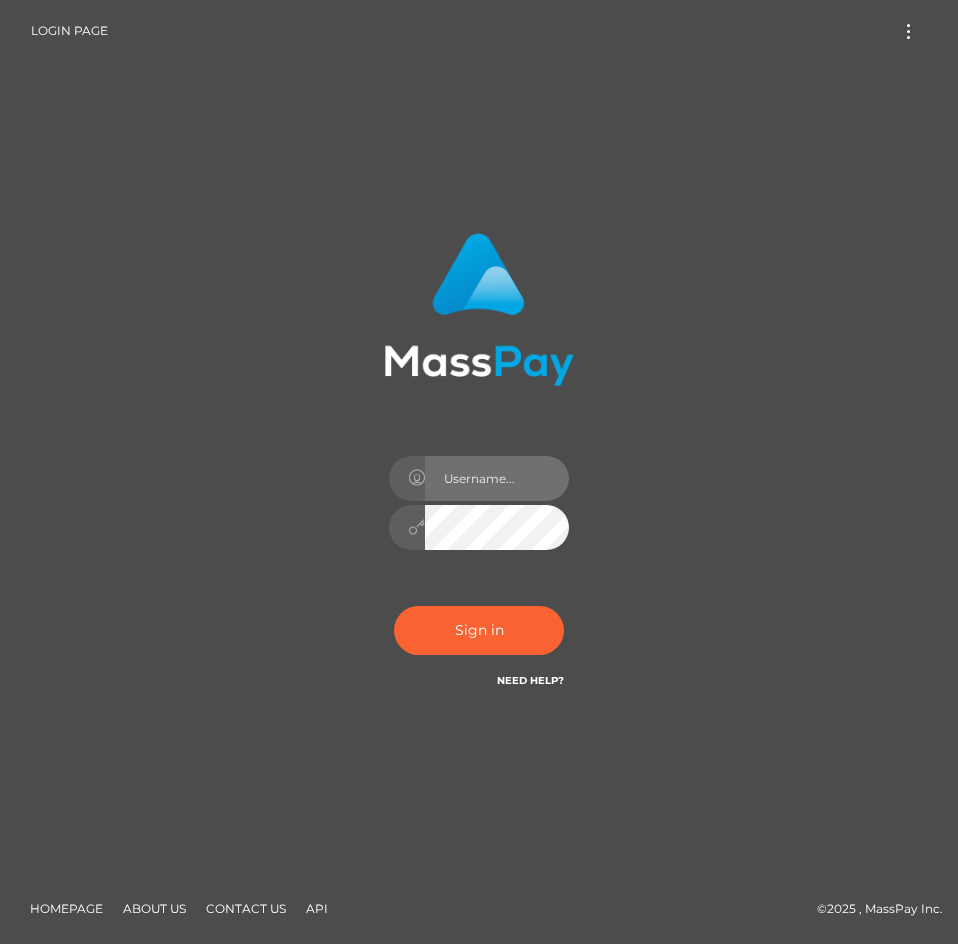 click at bounding box center [497, 478] 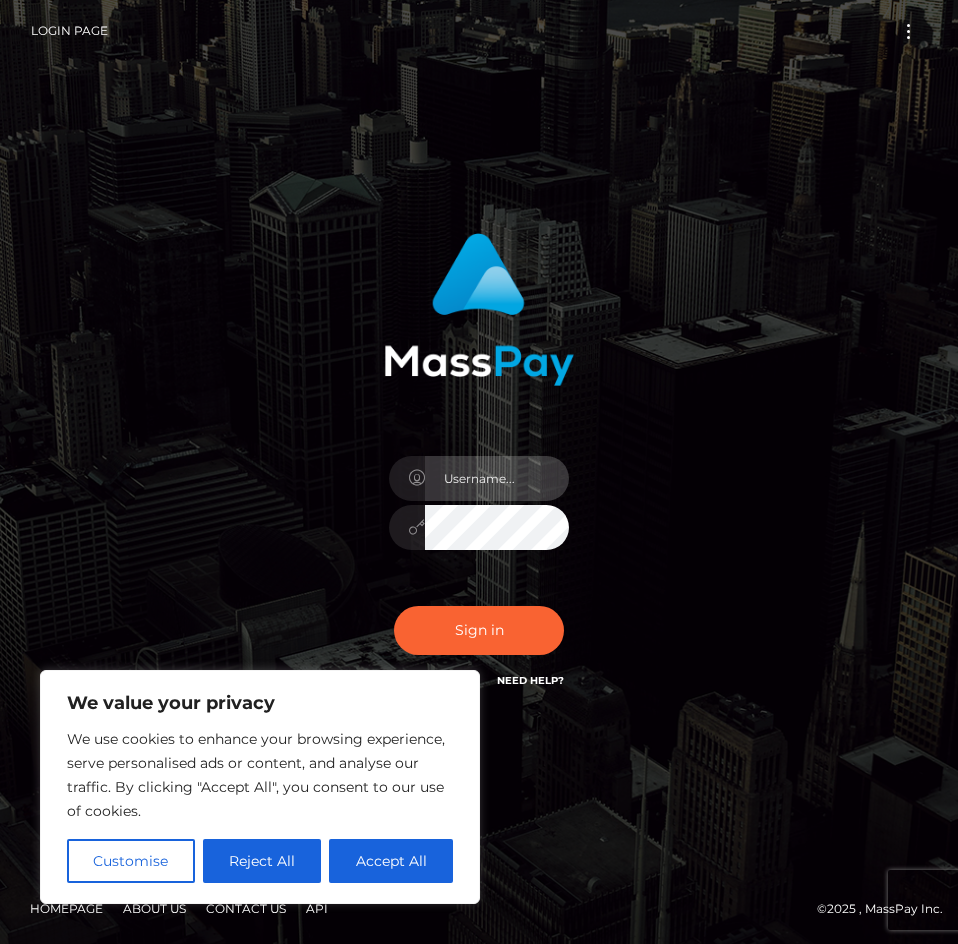 click at bounding box center (497, 478) 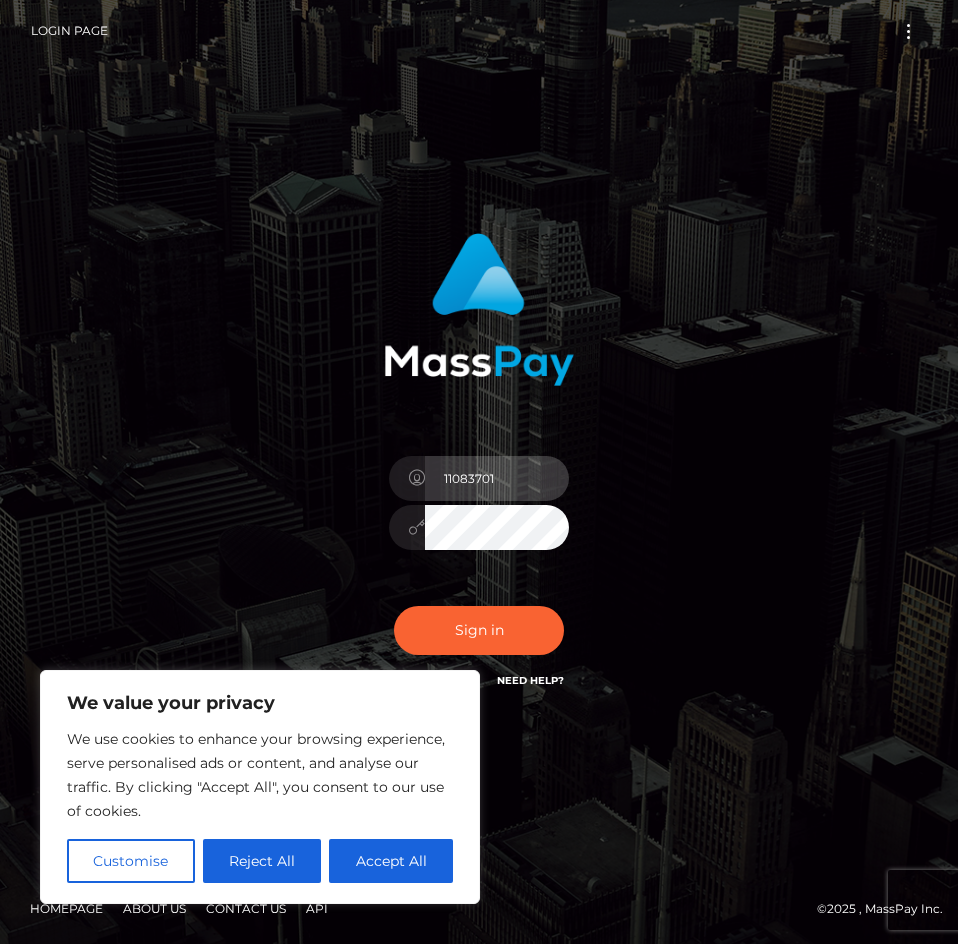 type on "11083701" 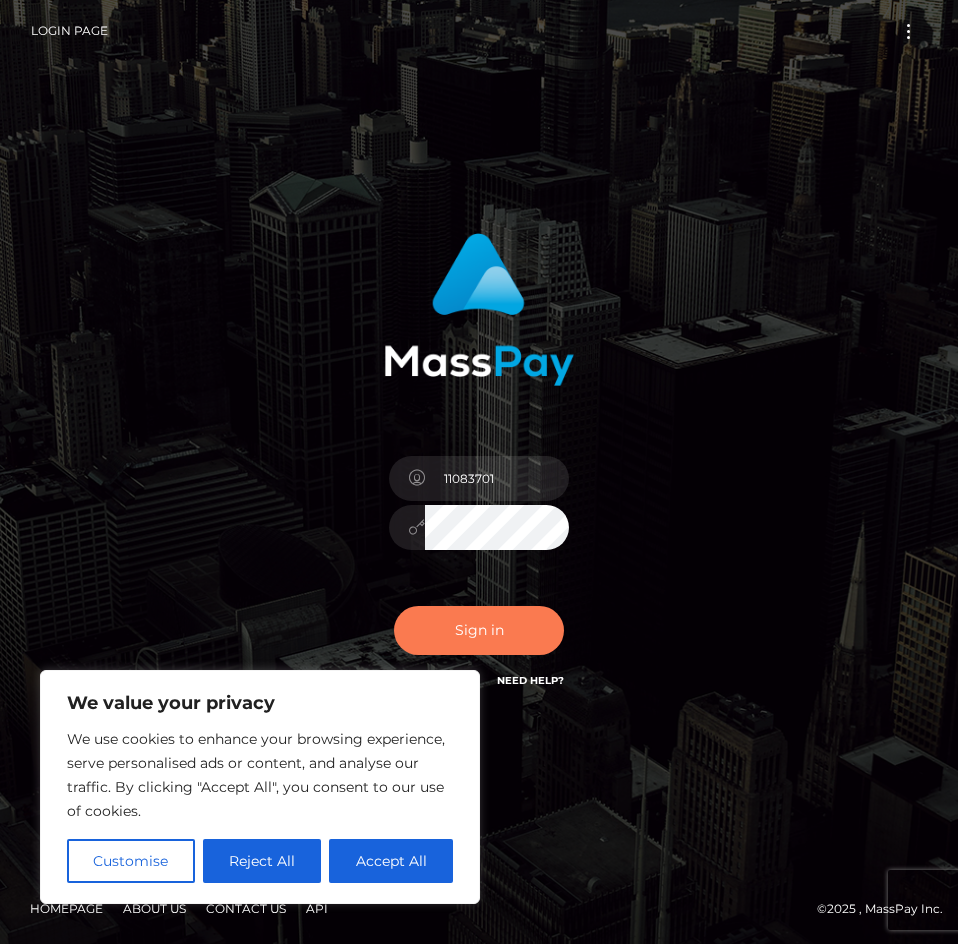 click on "Sign in" at bounding box center (479, 630) 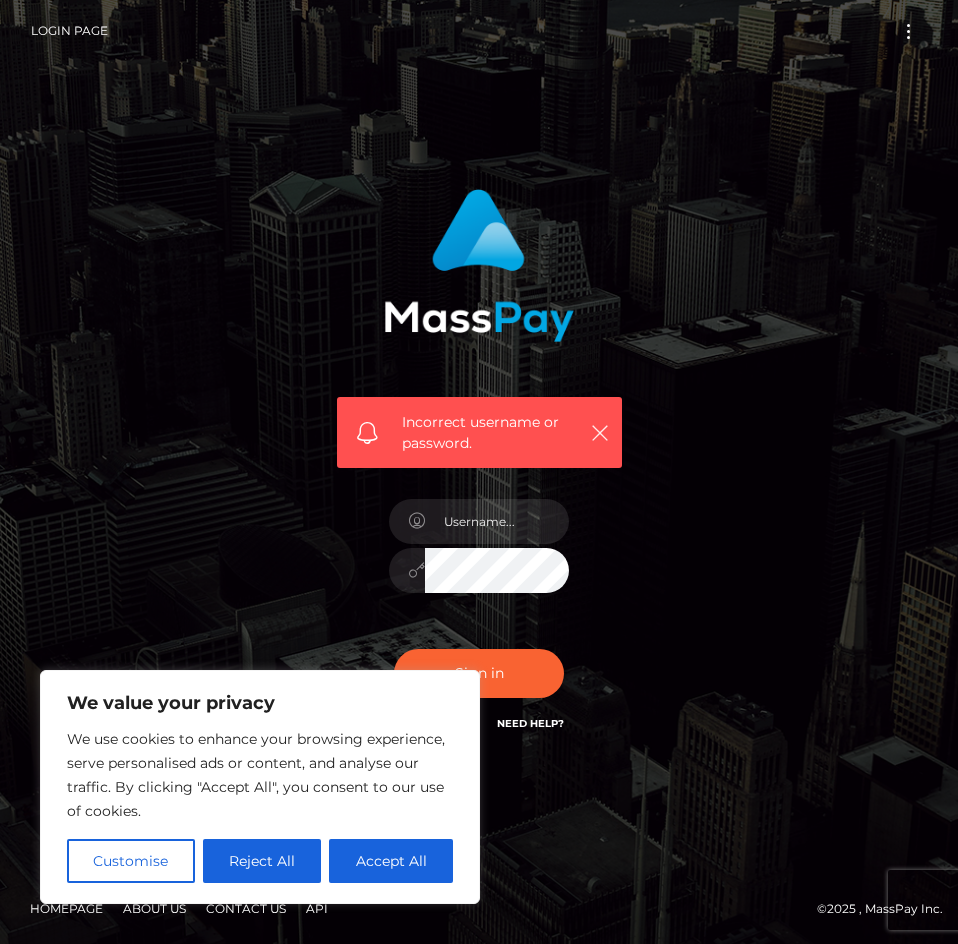 scroll, scrollTop: 0, scrollLeft: 0, axis: both 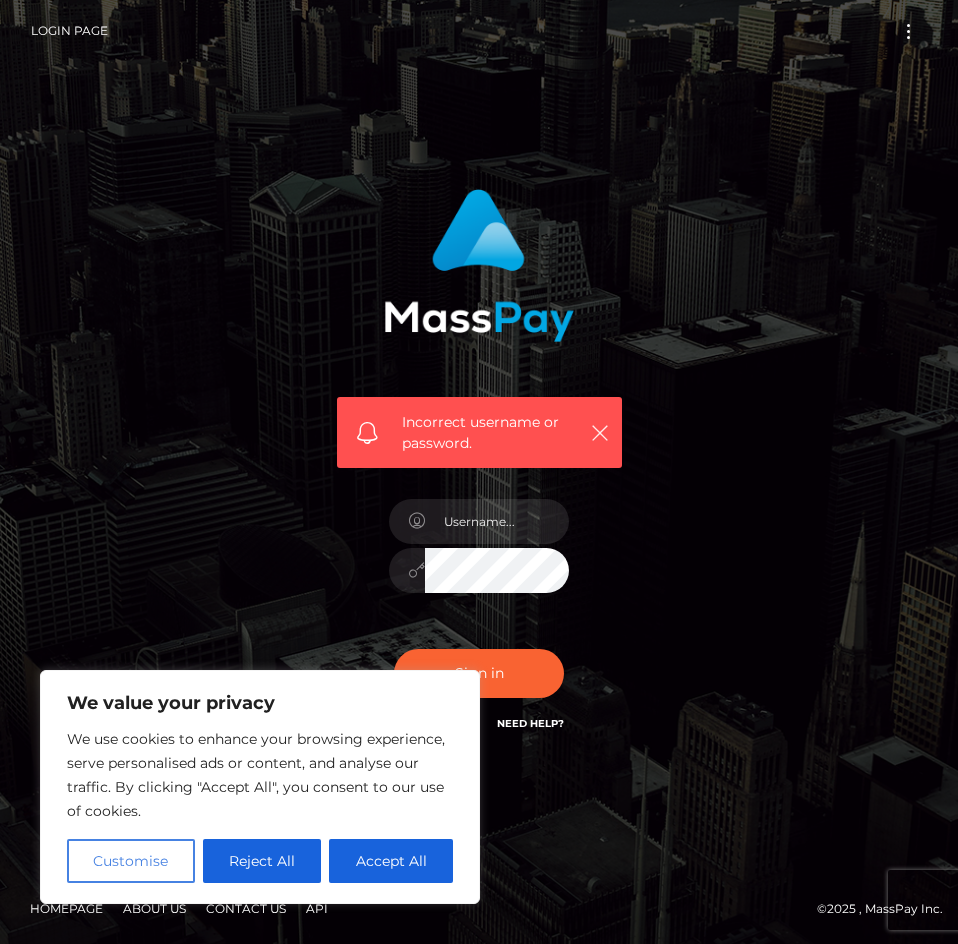 click on "Customise" at bounding box center [131, 861] 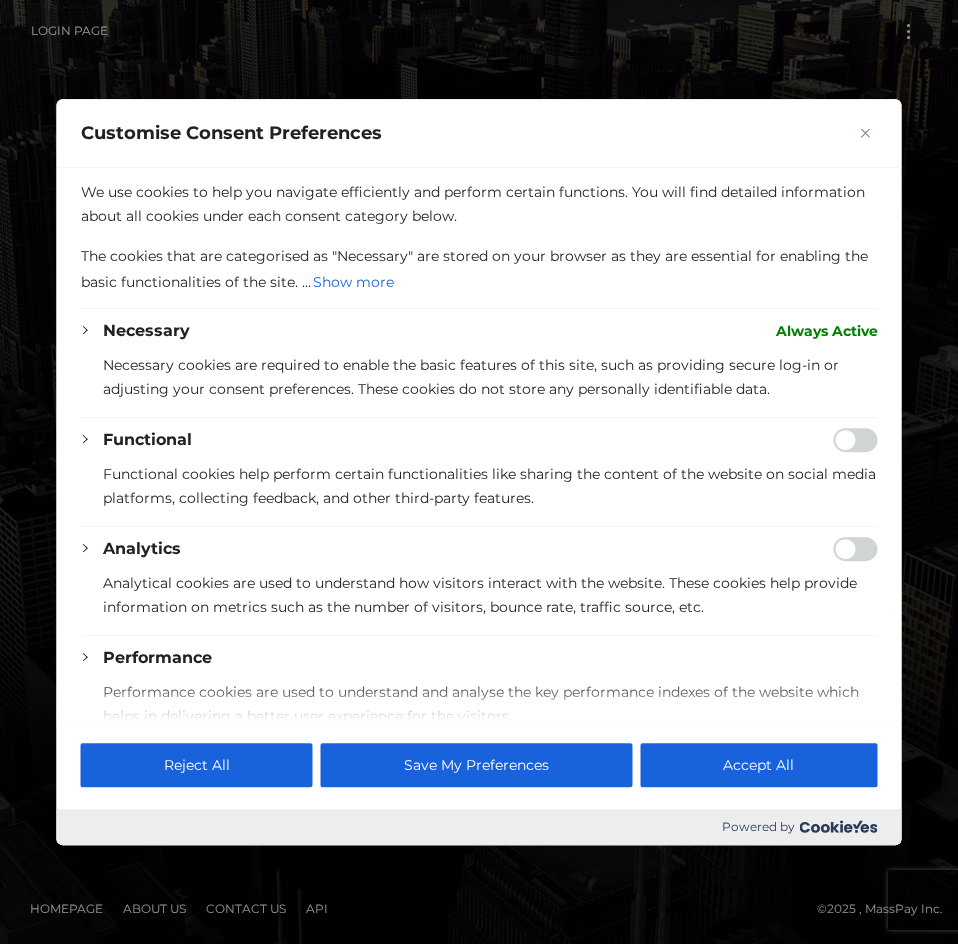 drag, startPoint x: 868, startPoint y: 126, endPoint x: 819, endPoint y: 179, distance: 72.18033 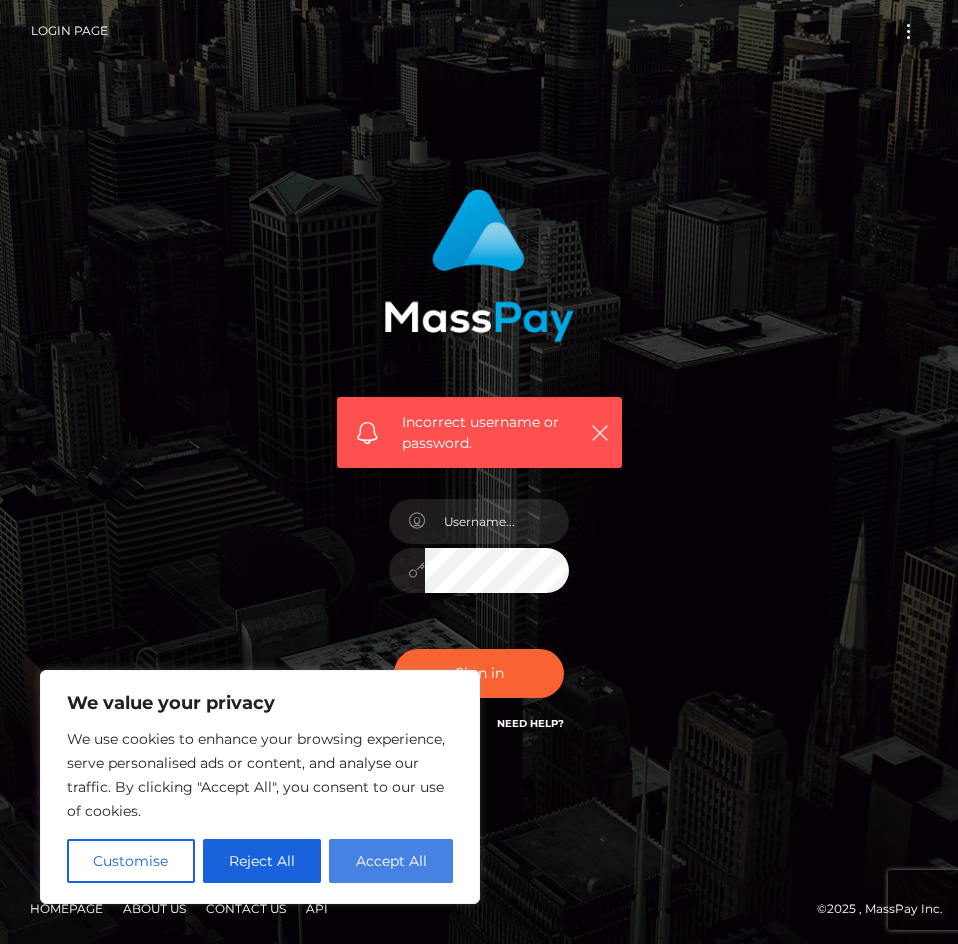 click on "Accept All" at bounding box center [391, 861] 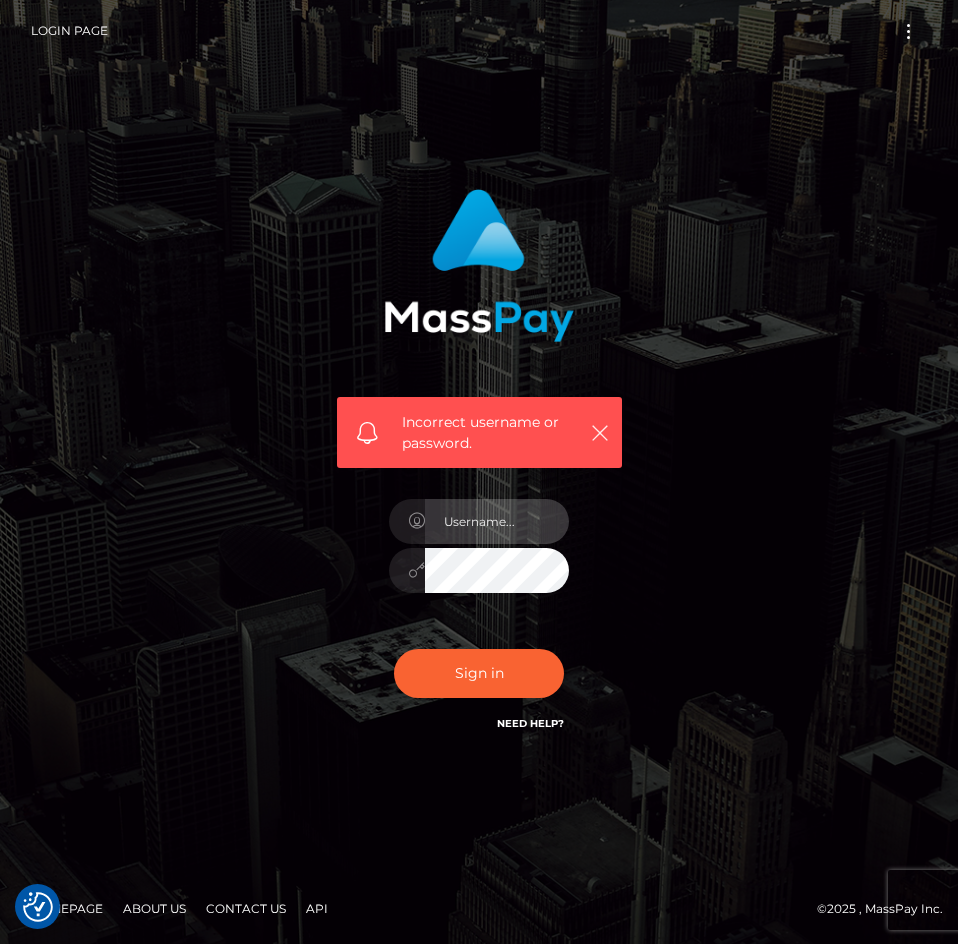 click at bounding box center (497, 521) 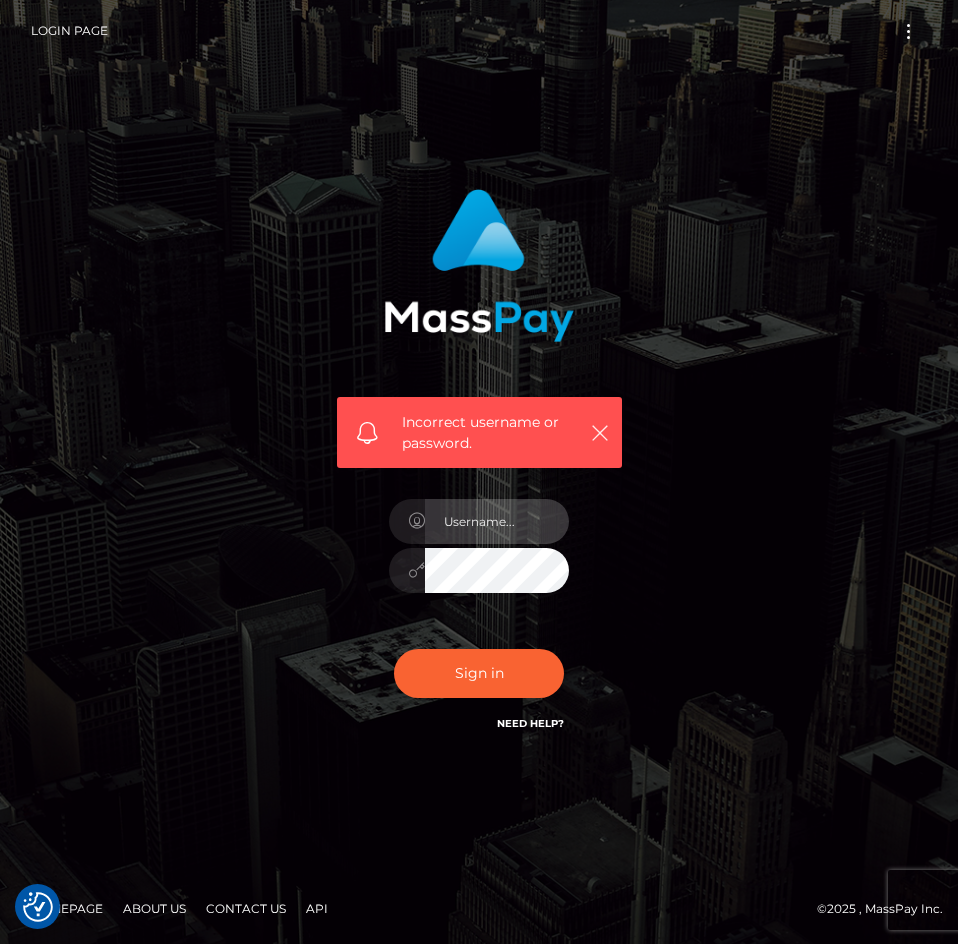 click at bounding box center [497, 521] 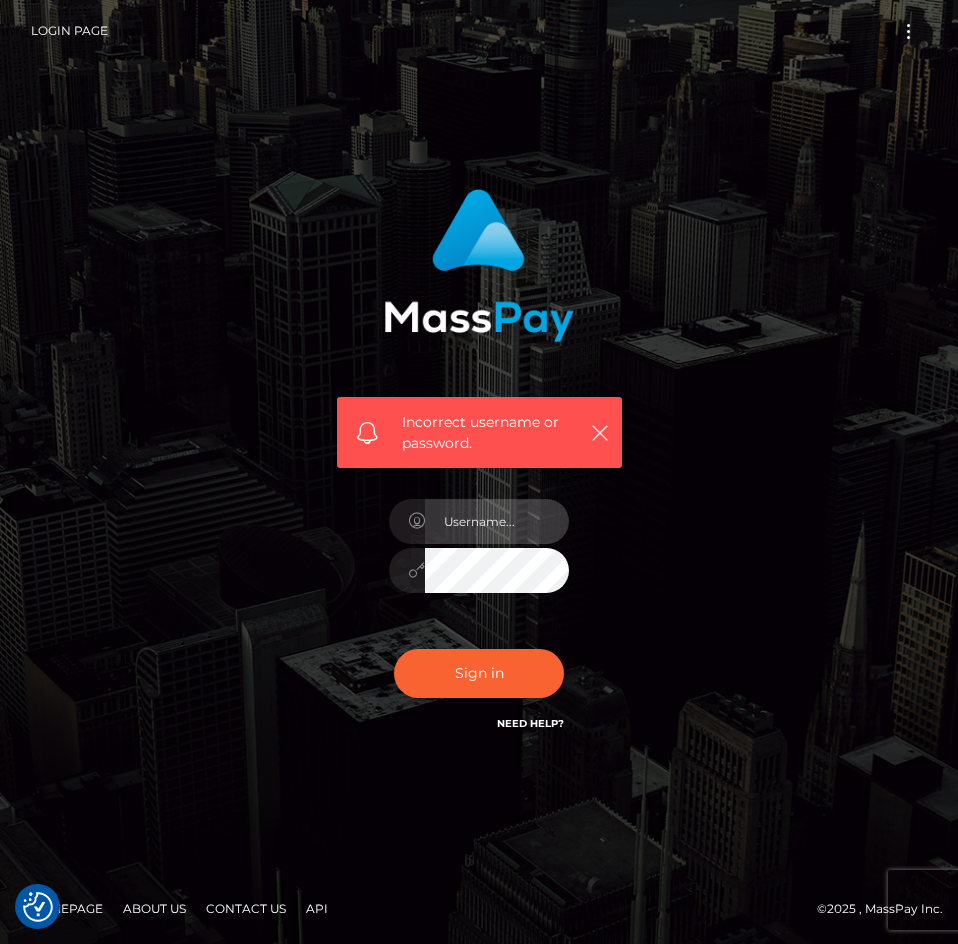 click at bounding box center [497, 521] 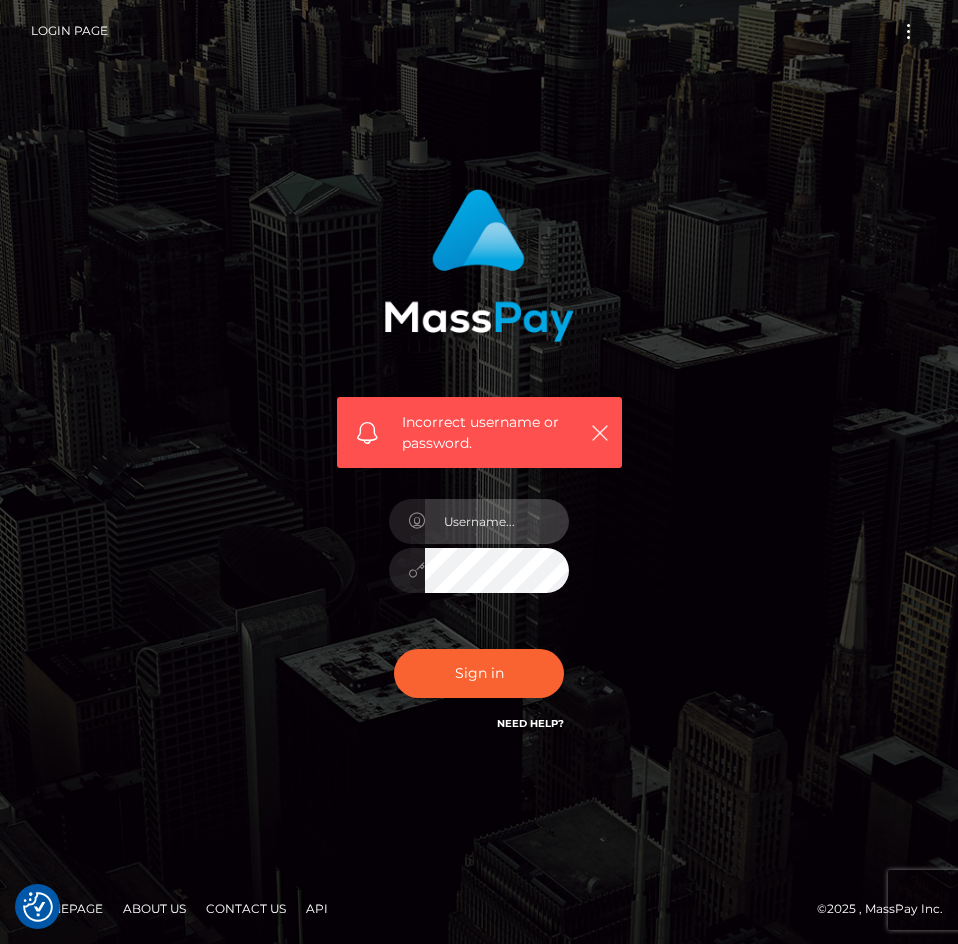 click at bounding box center [497, 521] 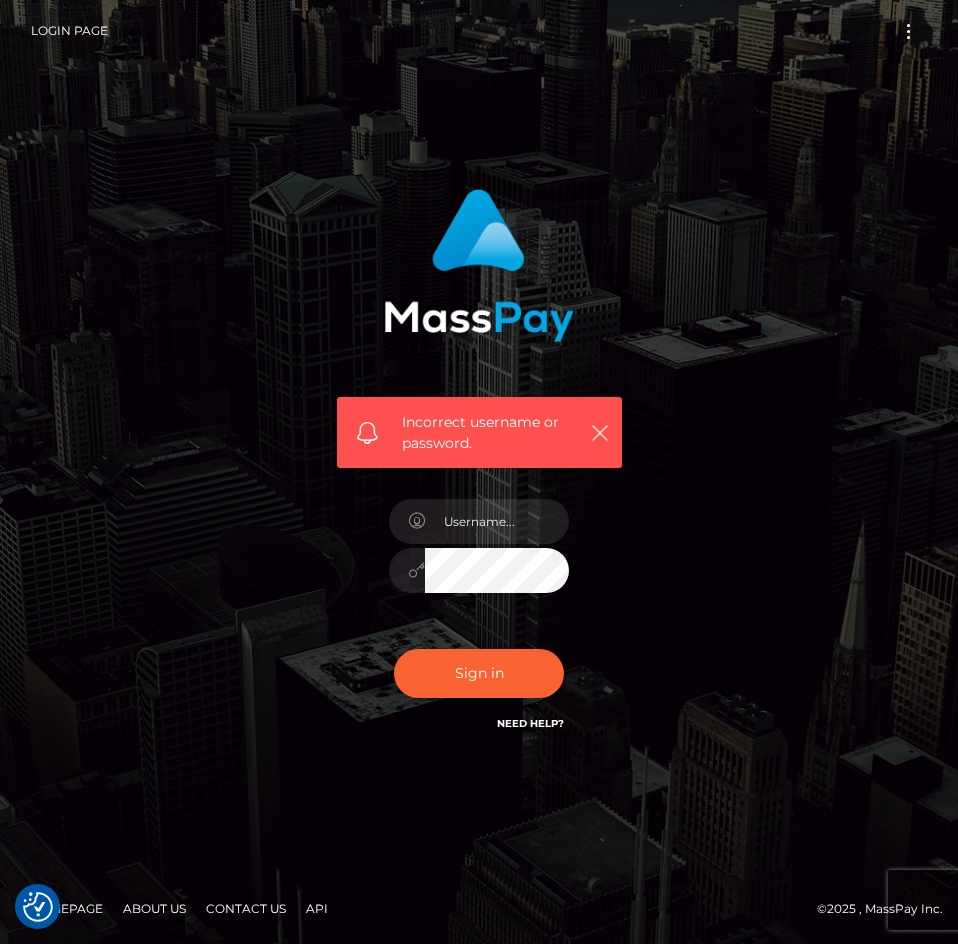 click at bounding box center (407, 521) 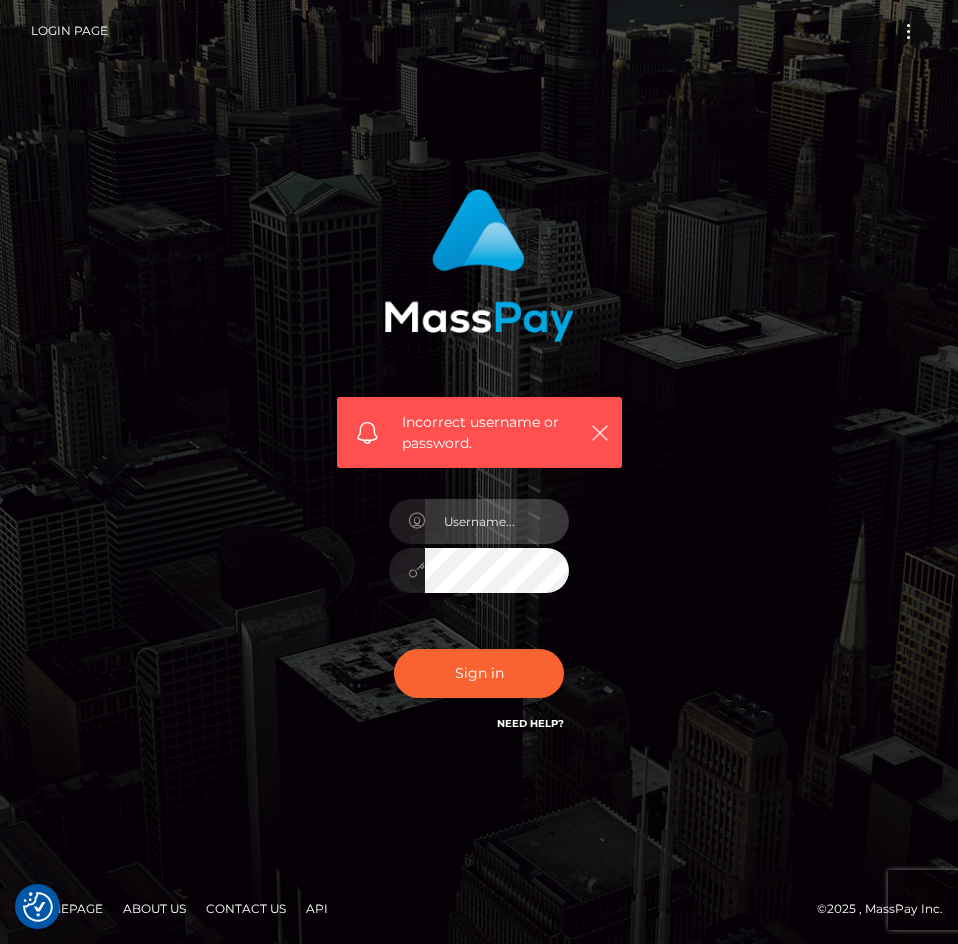 click at bounding box center (497, 521) 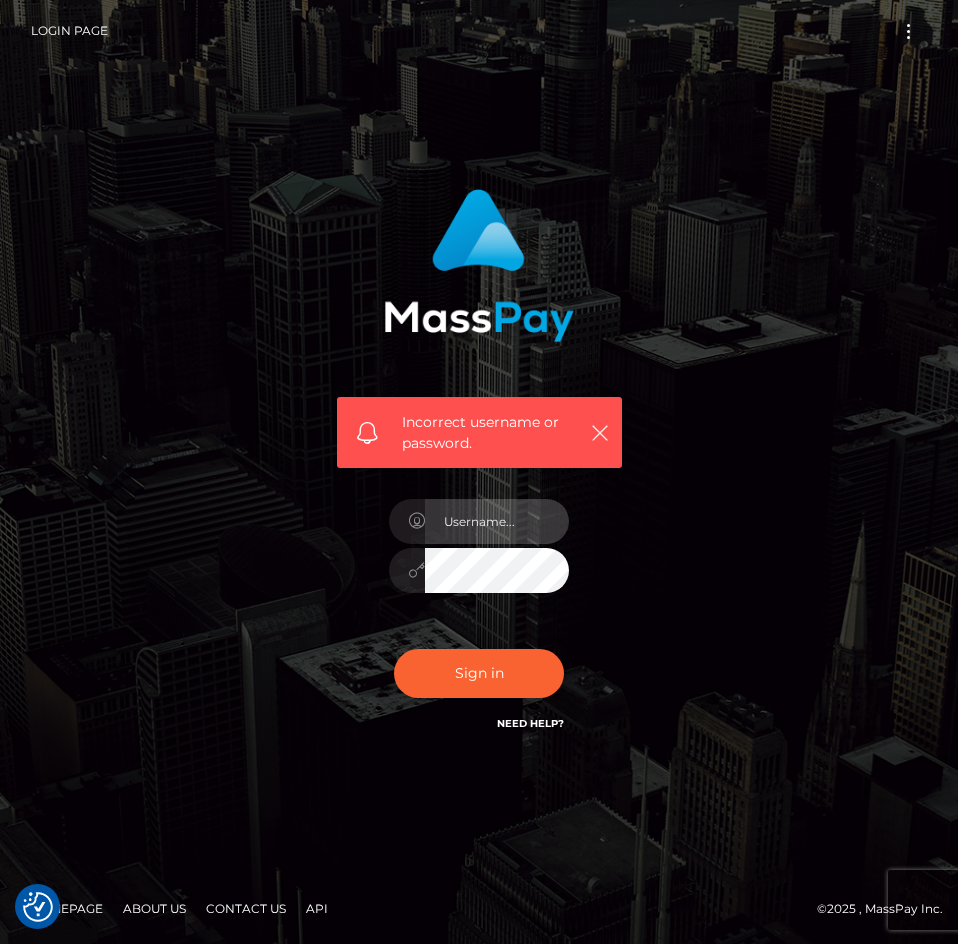click at bounding box center [497, 521] 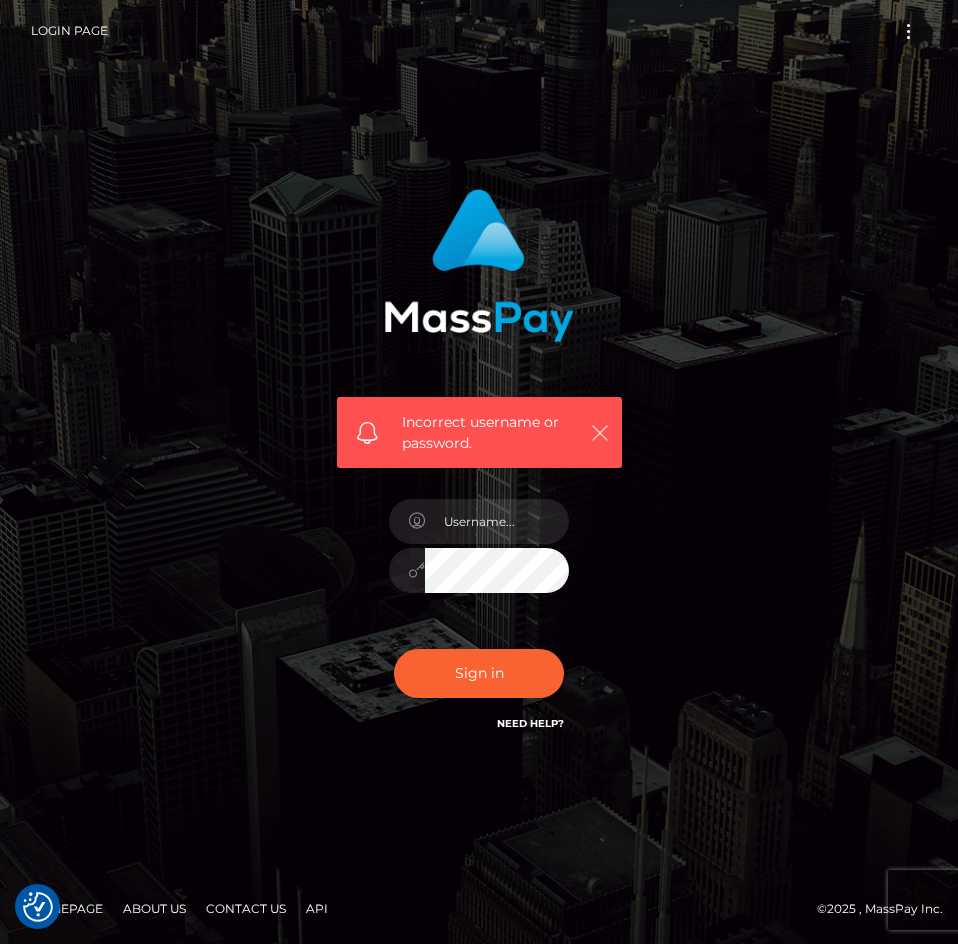 drag, startPoint x: 606, startPoint y: 439, endPoint x: 567, endPoint y: 502, distance: 74.094536 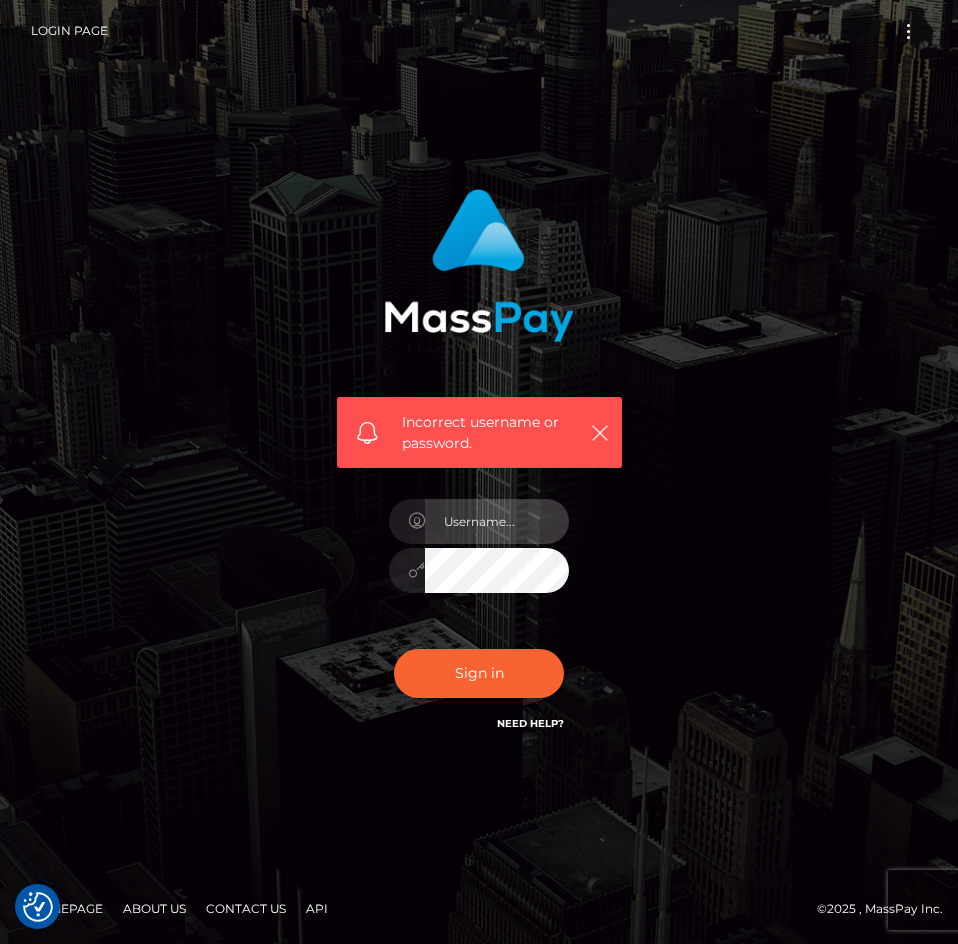 click at bounding box center [497, 521] 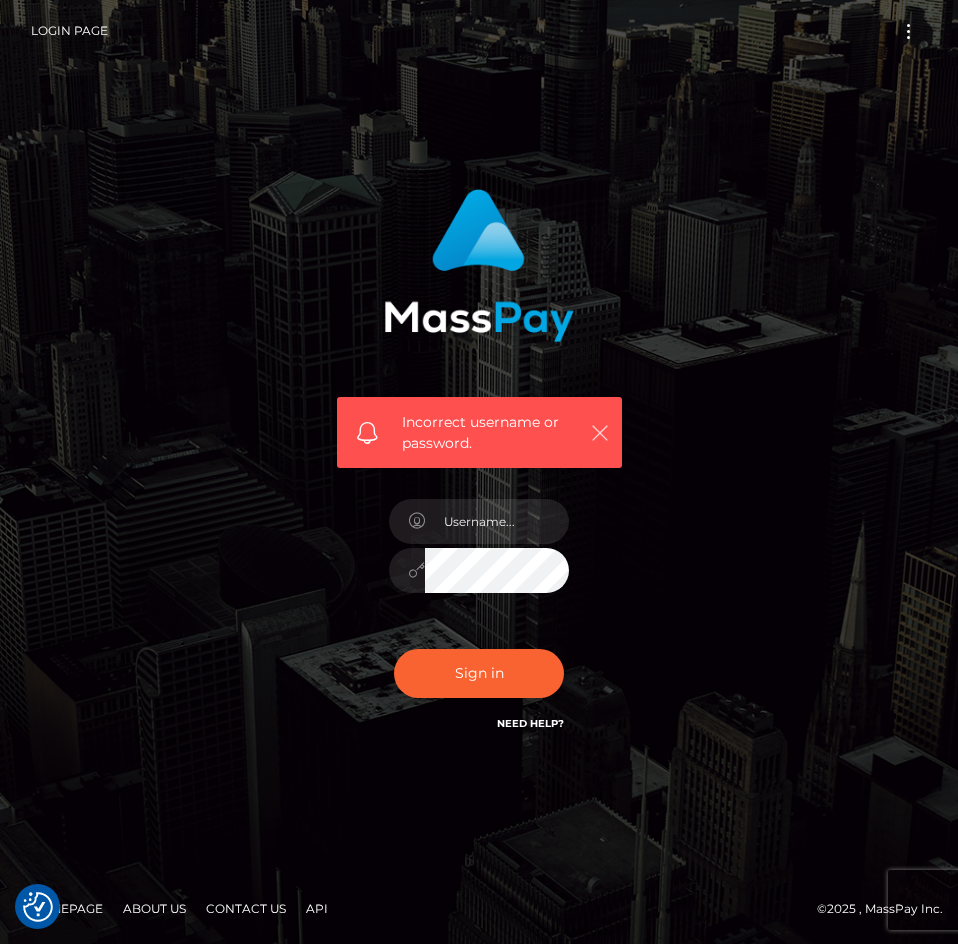 click at bounding box center [600, 433] 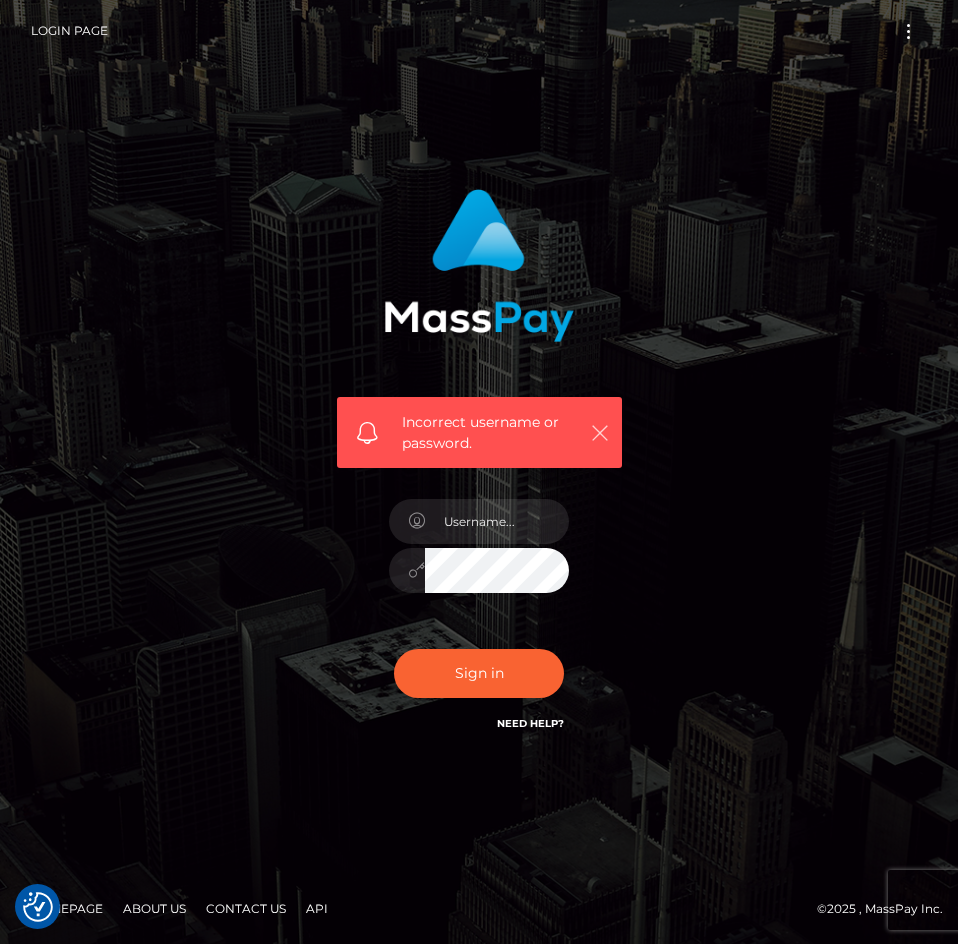 click at bounding box center [600, 433] 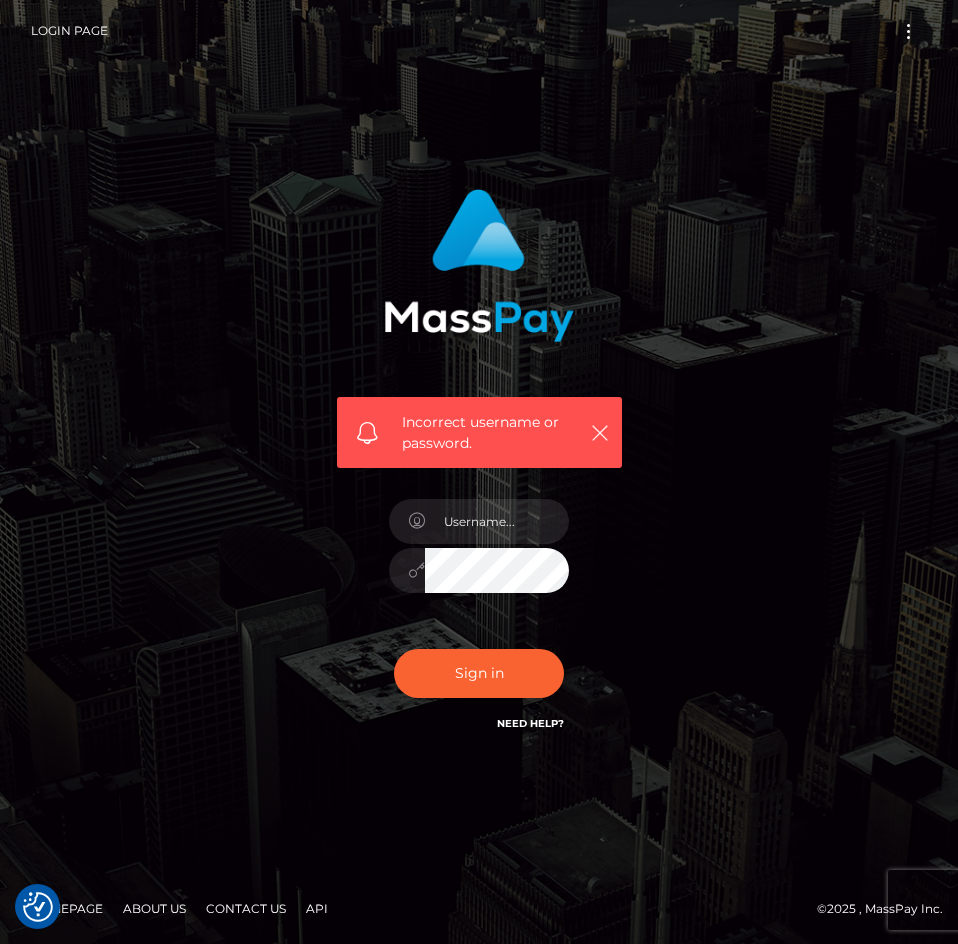 drag, startPoint x: 508, startPoint y: 434, endPoint x: 482, endPoint y: 475, distance: 48.548943 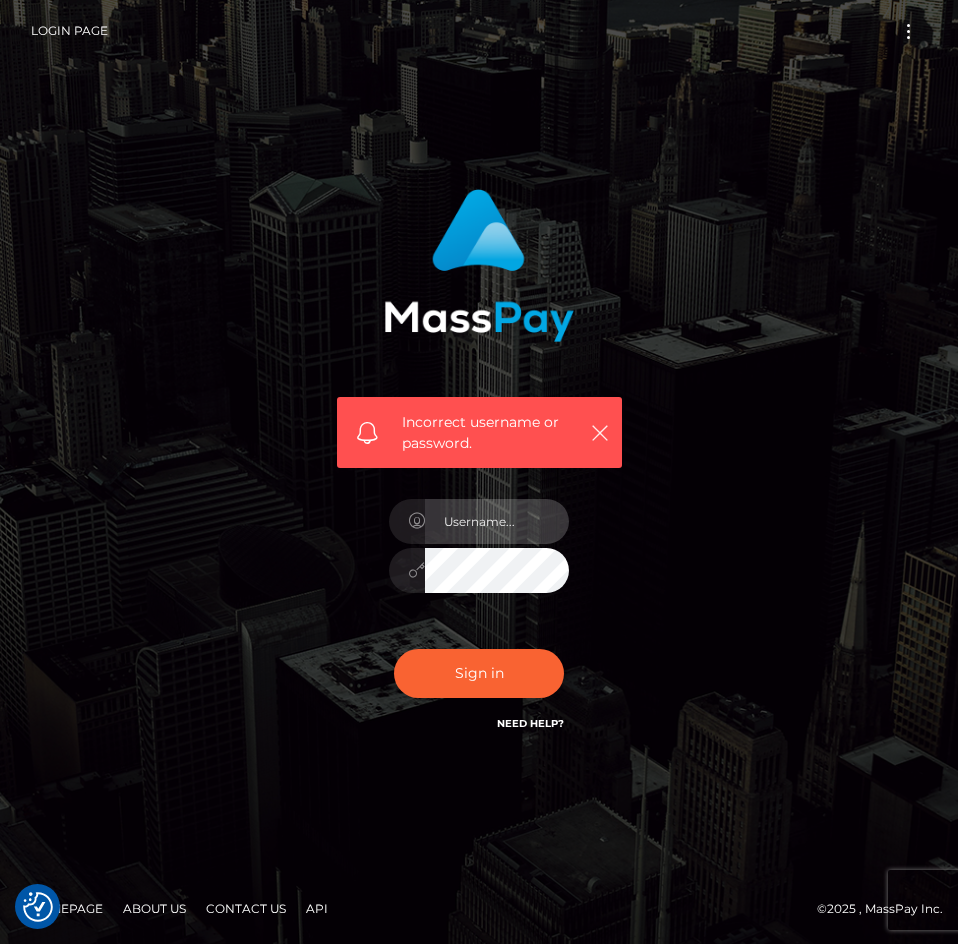 click at bounding box center [497, 521] 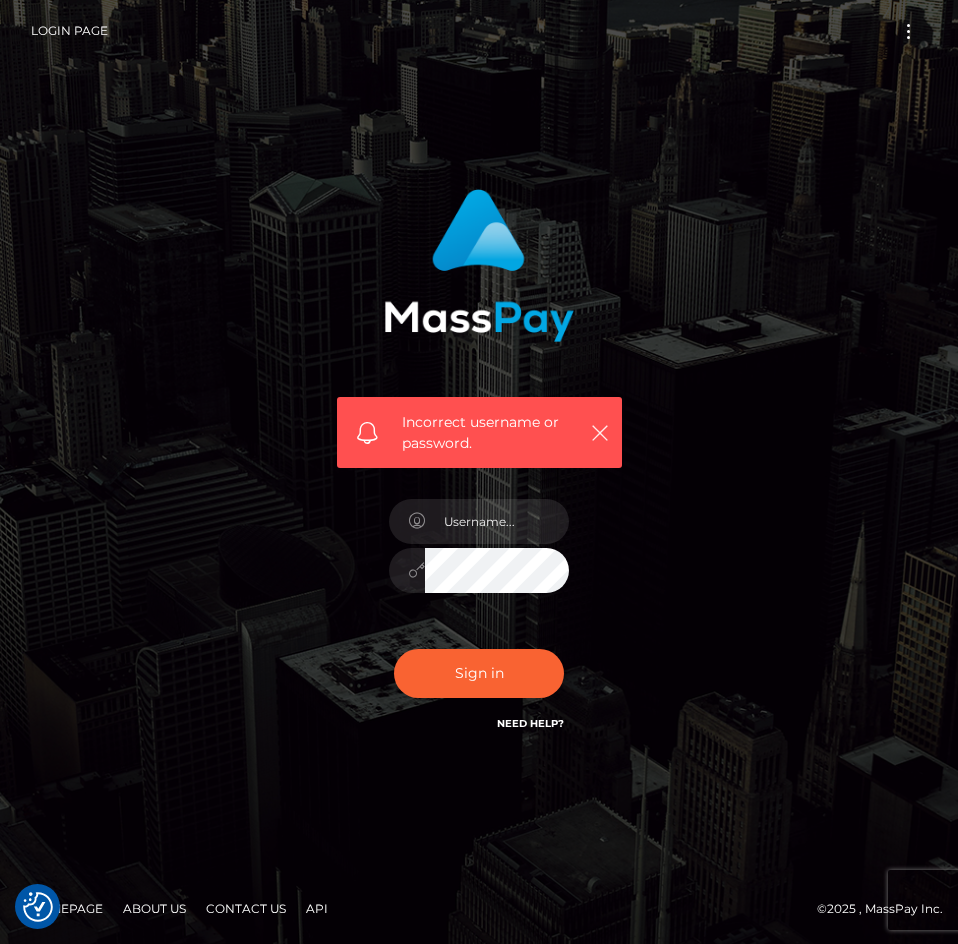 click at bounding box center (416, 521) 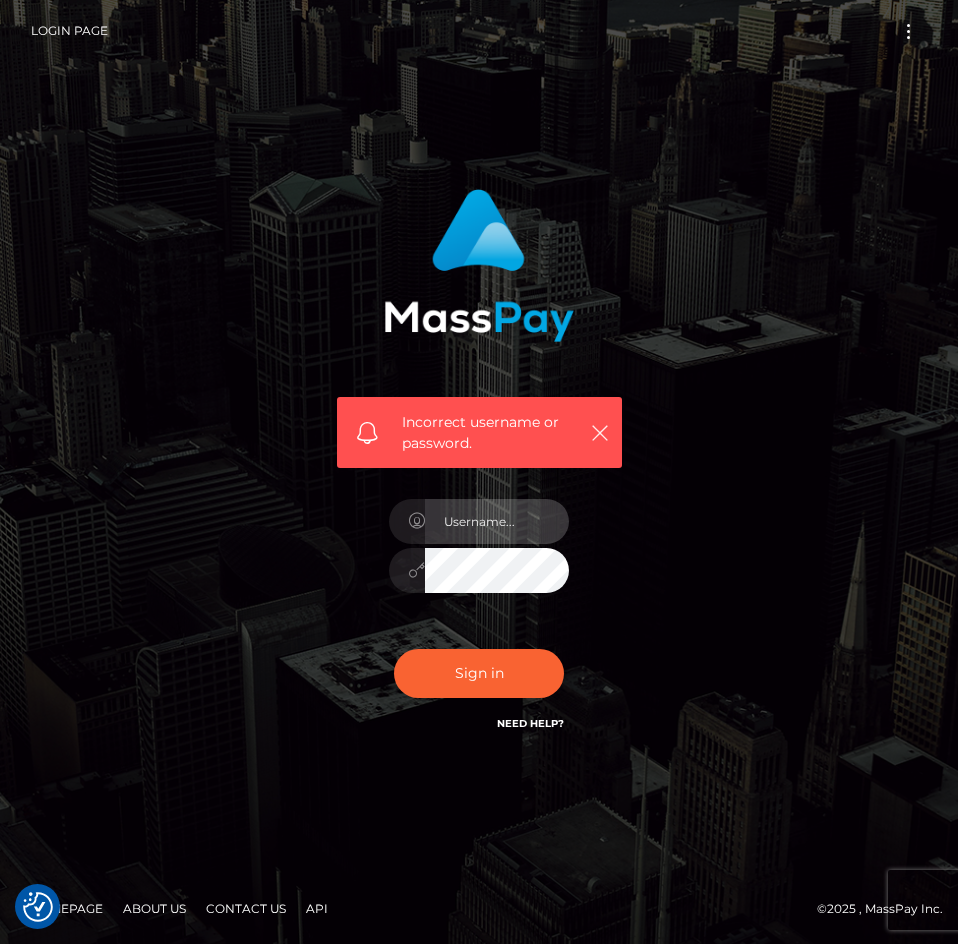 click at bounding box center [497, 521] 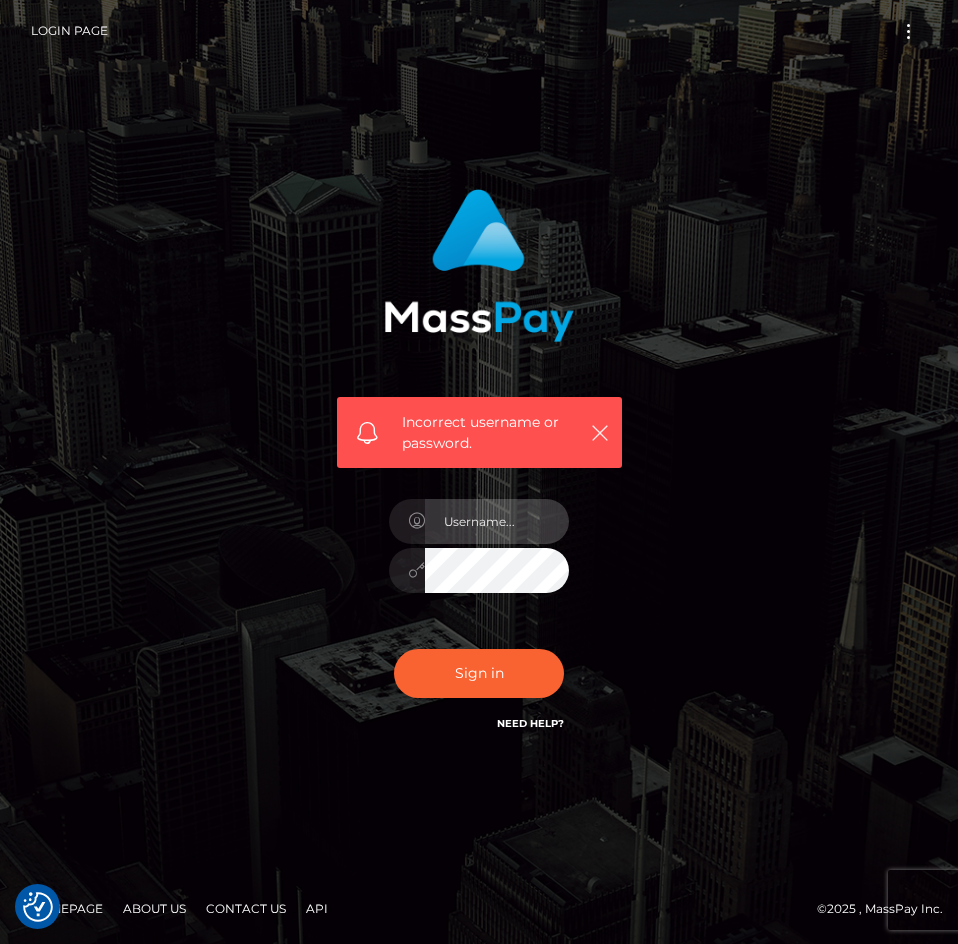 drag, startPoint x: 528, startPoint y: 523, endPoint x: 509, endPoint y: 529, distance: 19.924858 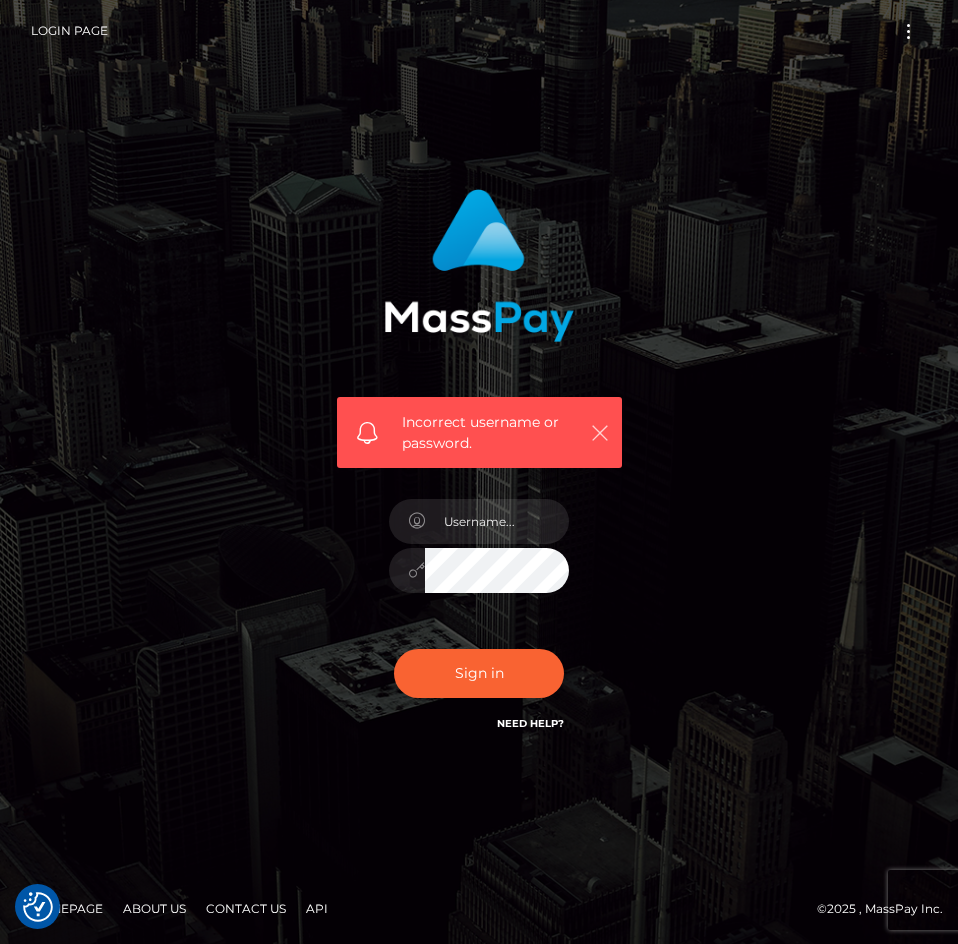 drag, startPoint x: 597, startPoint y: 436, endPoint x: 544, endPoint y: 519, distance: 98.478424 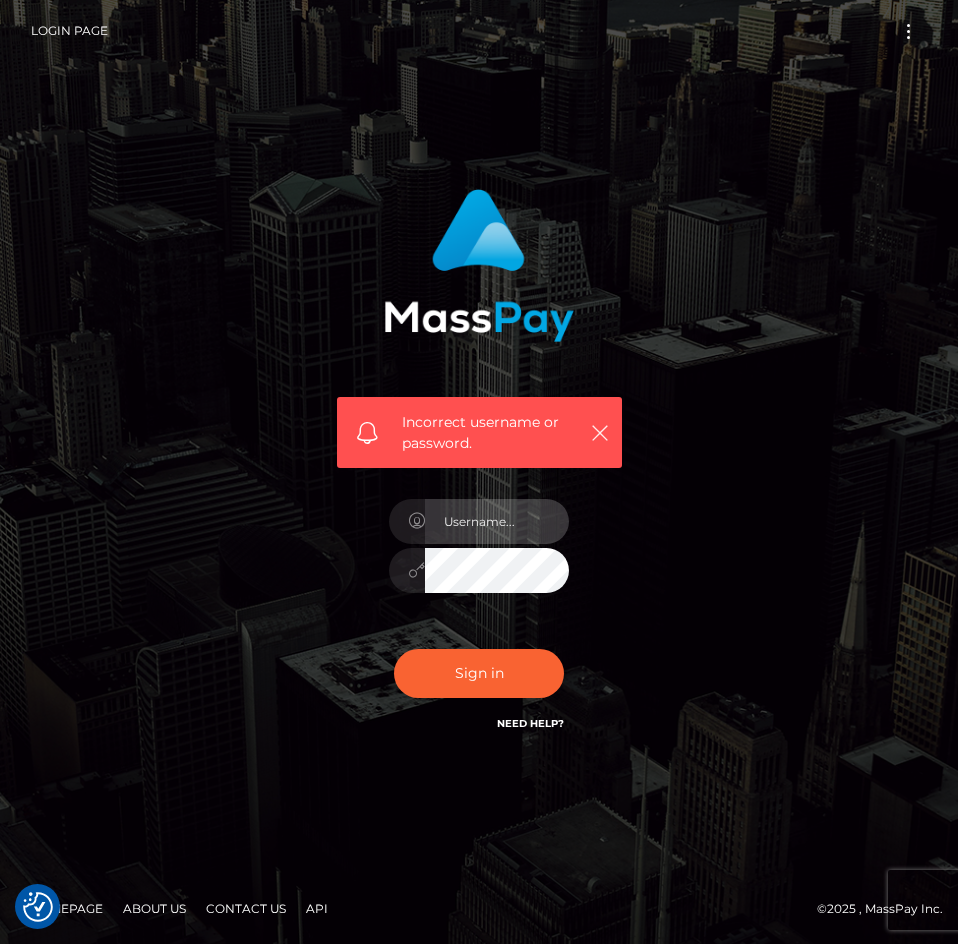 click at bounding box center [497, 521] 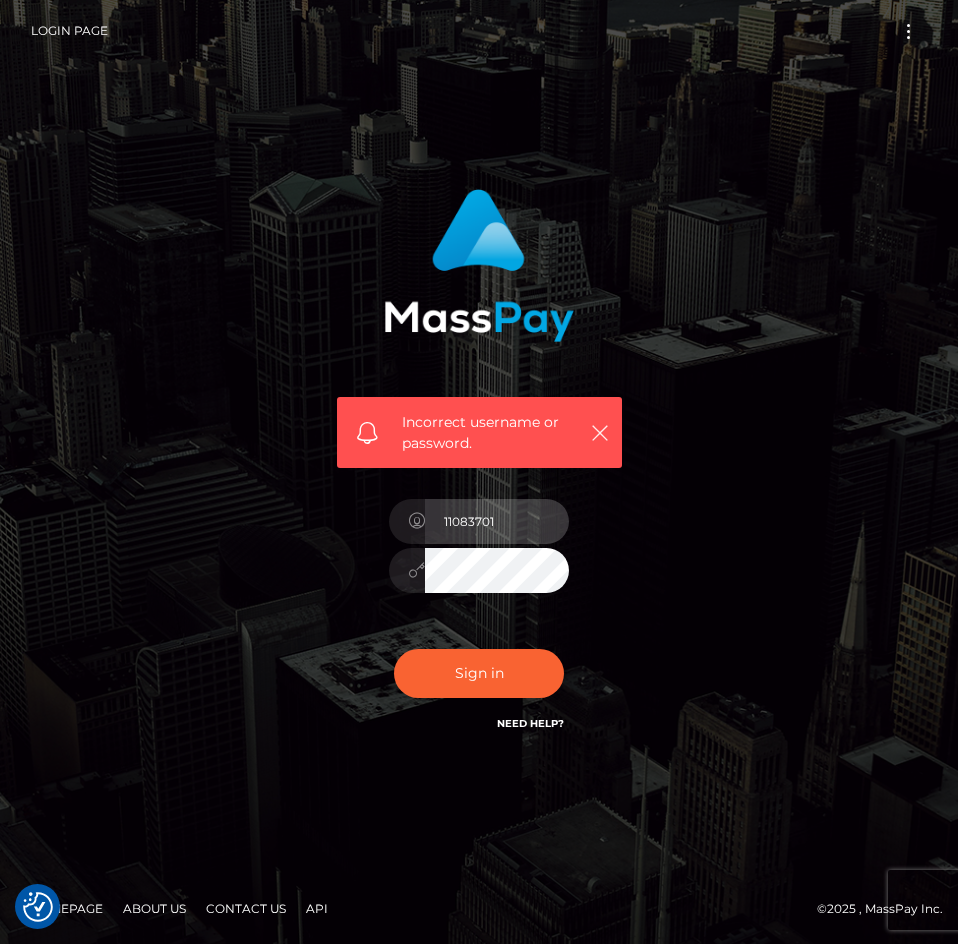 type on "11083701" 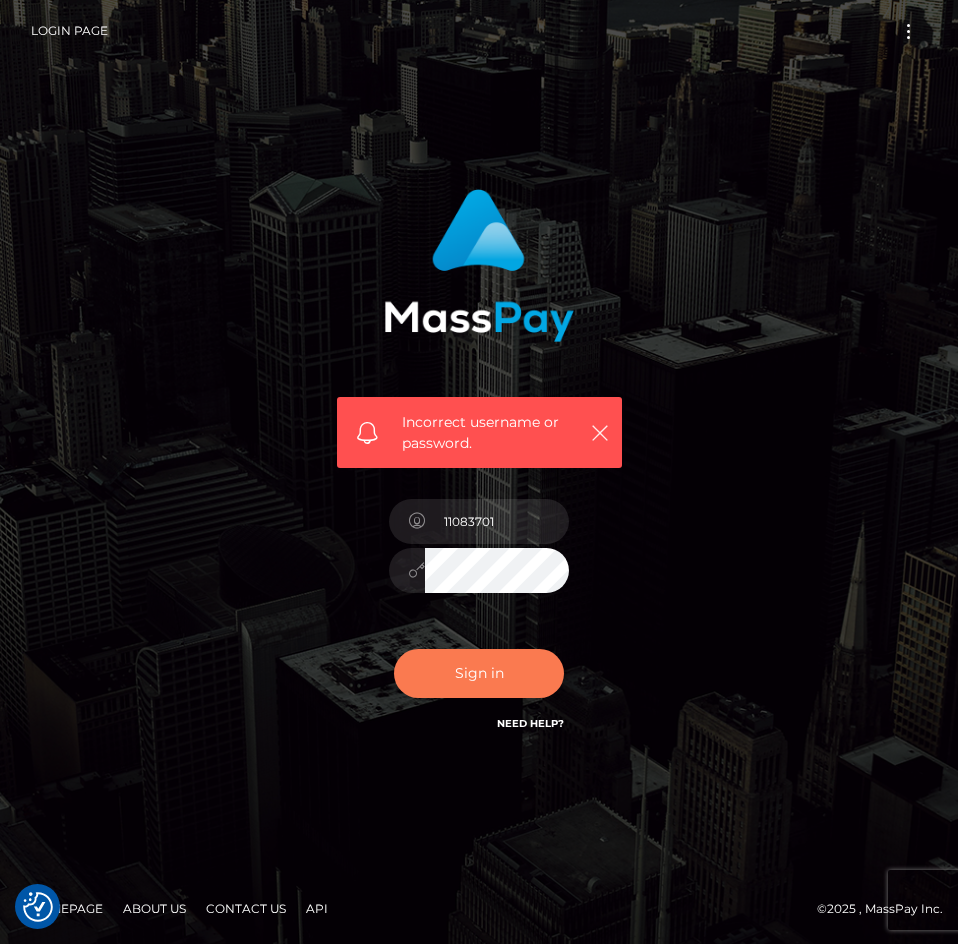 click on "Sign in" at bounding box center [479, 673] 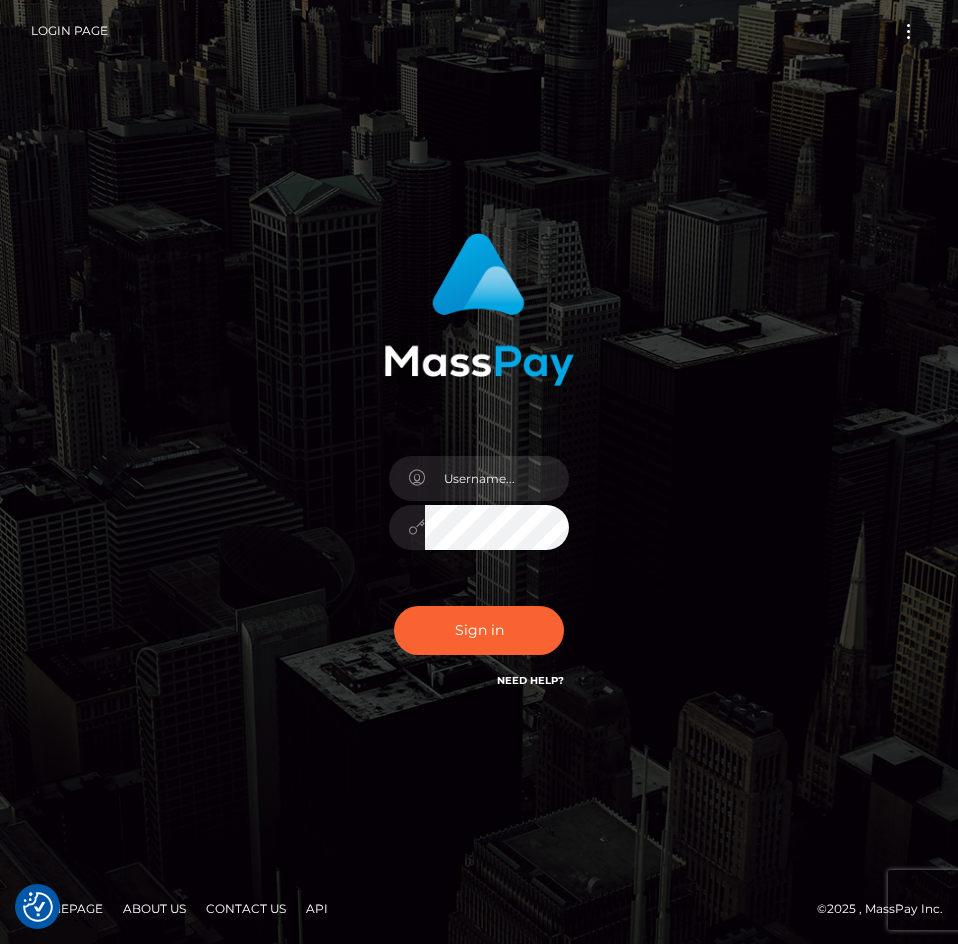 scroll, scrollTop: 0, scrollLeft: 0, axis: both 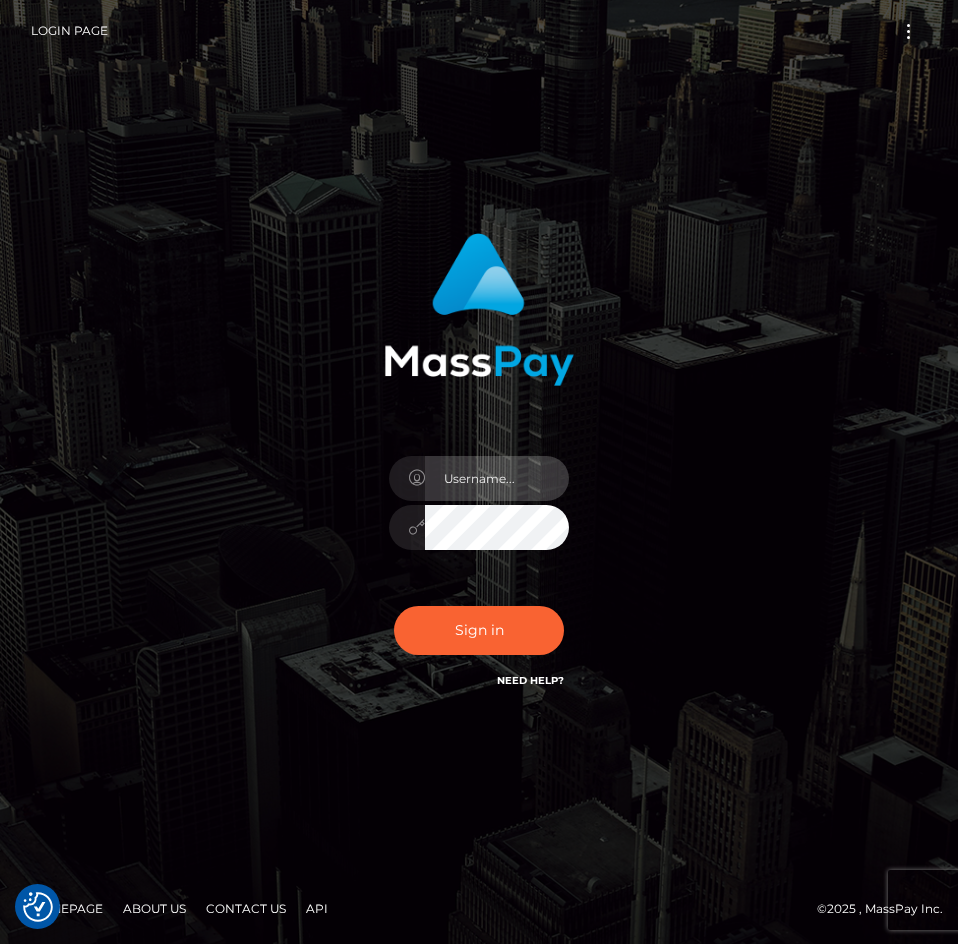 click at bounding box center (497, 478) 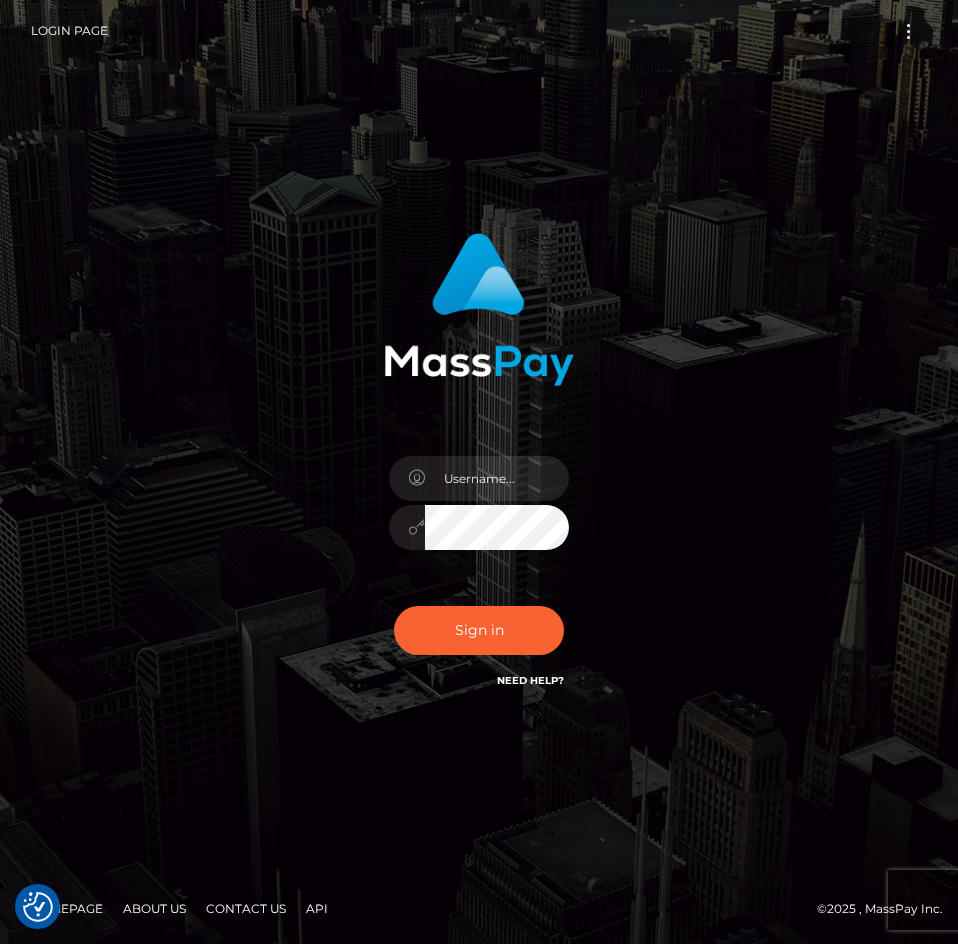 click on "Sign in" at bounding box center (479, 472) 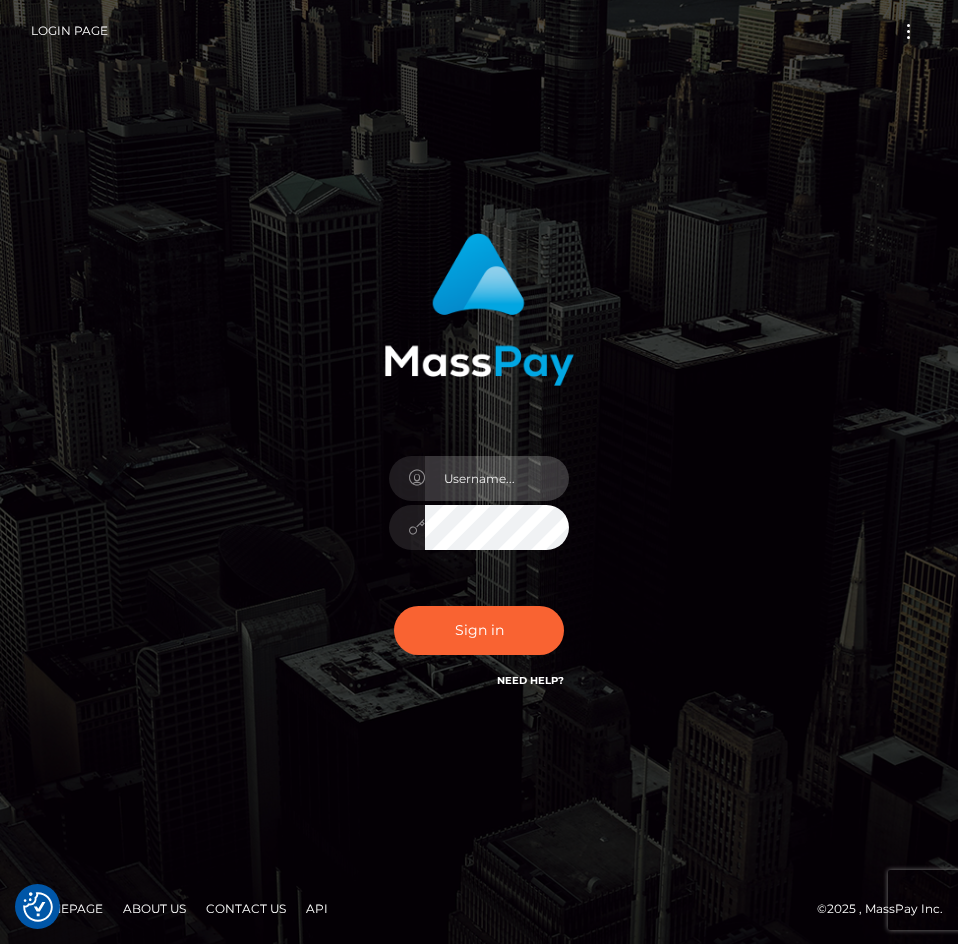 click at bounding box center [497, 478] 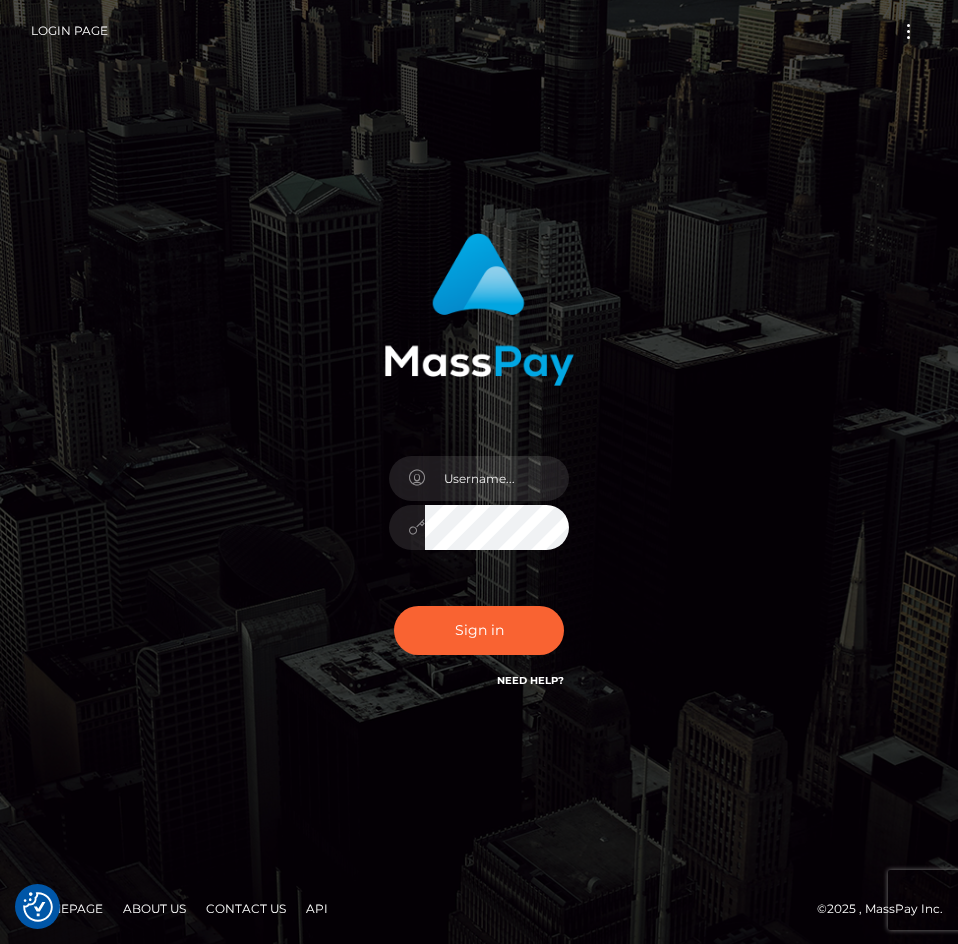 click at bounding box center (416, 478) 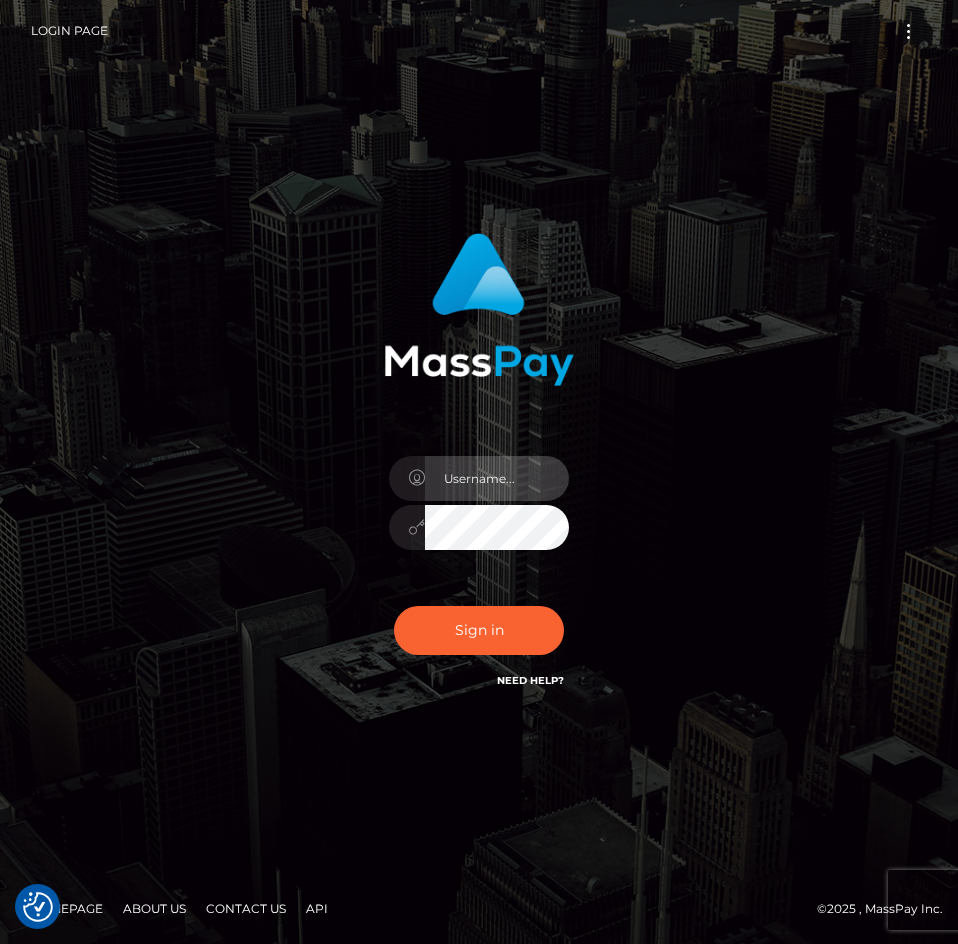 click at bounding box center [497, 478] 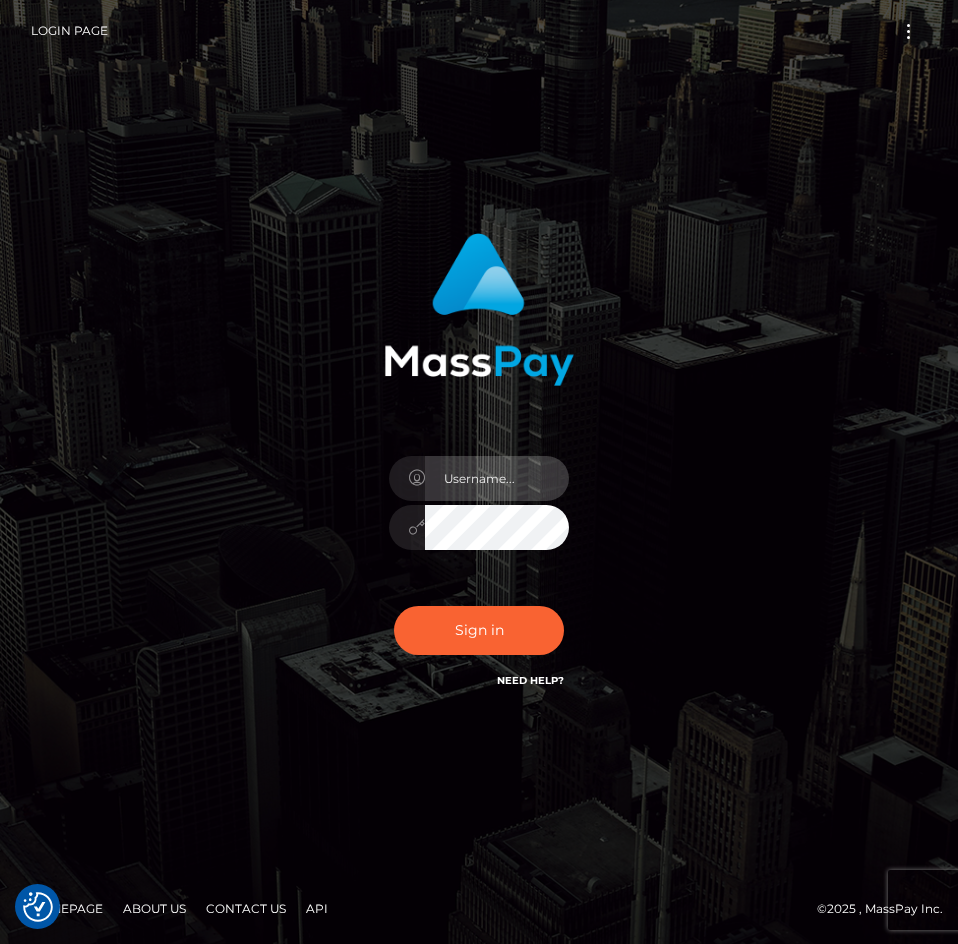 paste on "patipatikenji@docomo.ne.jp" 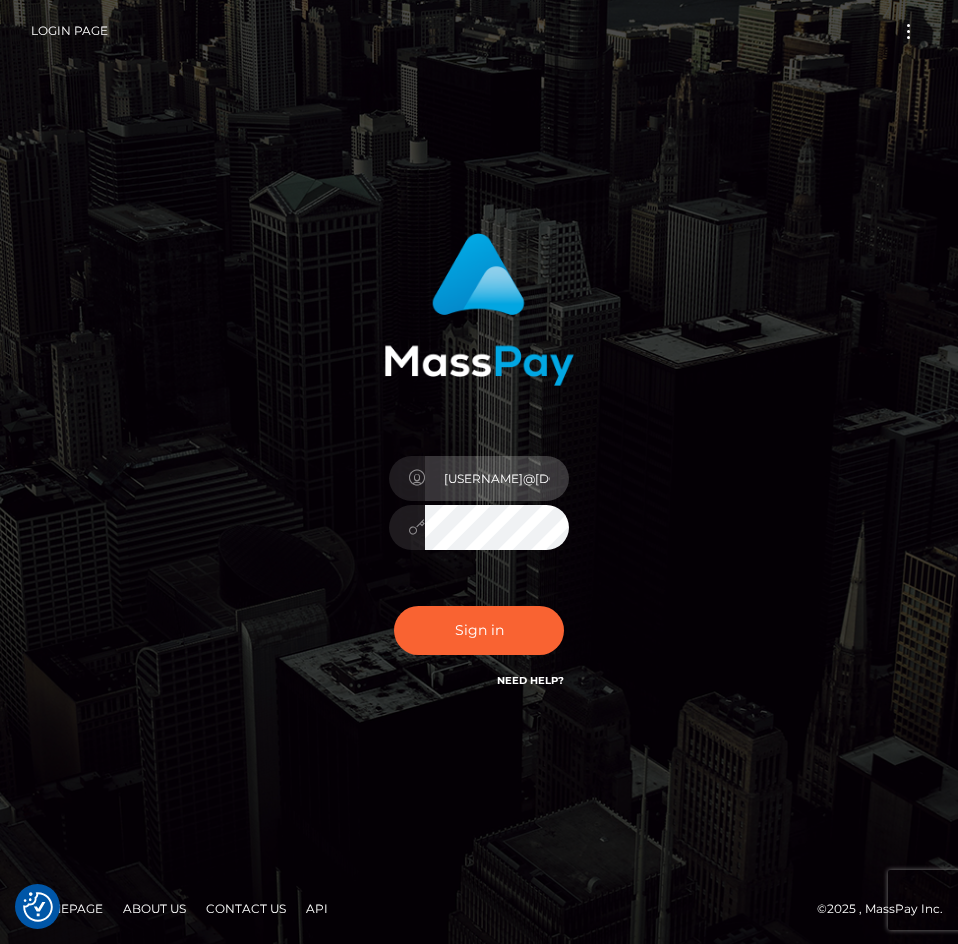 scroll, scrollTop: 0, scrollLeft: 63, axis: horizontal 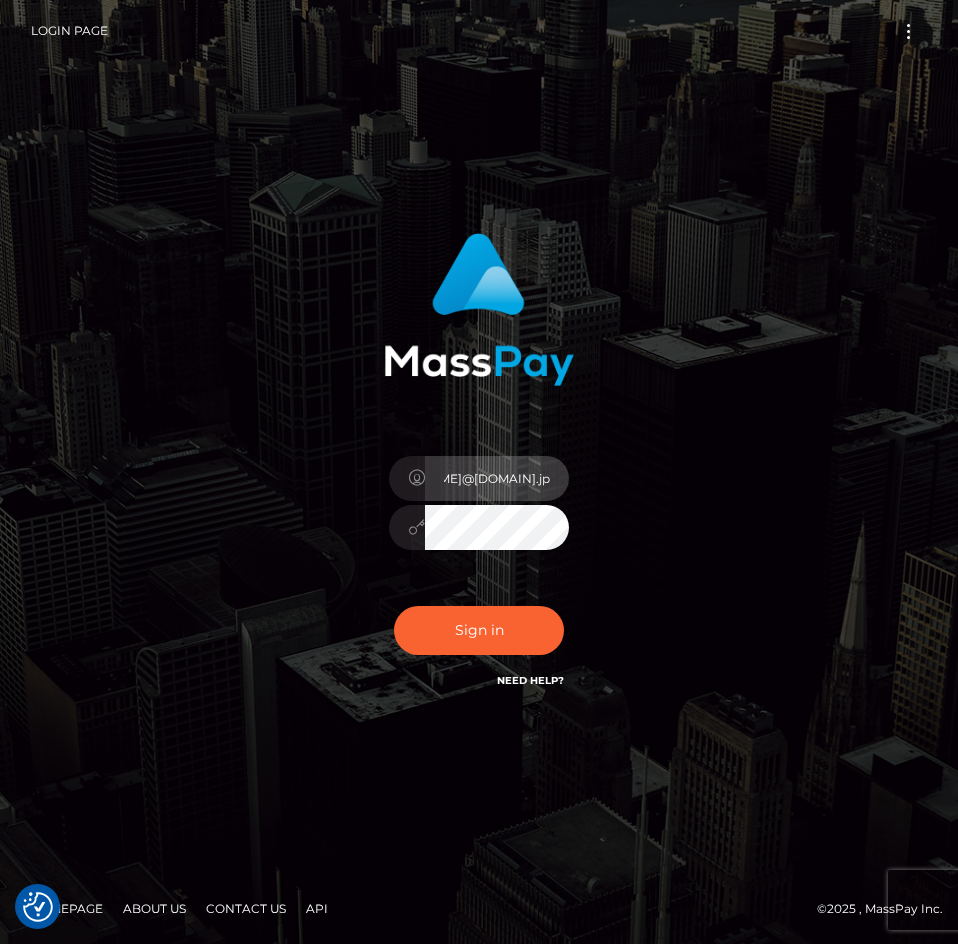 type on "patipatikenji@docomo.ne.jp" 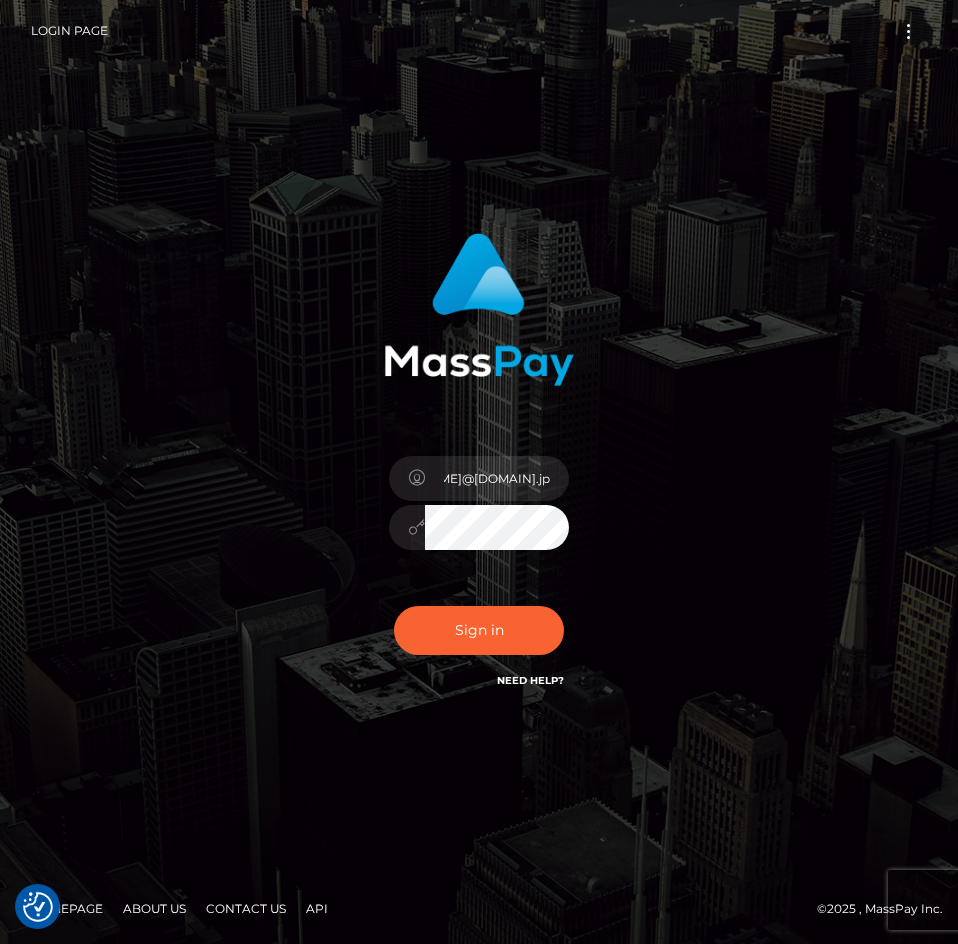 scroll, scrollTop: 0, scrollLeft: 0, axis: both 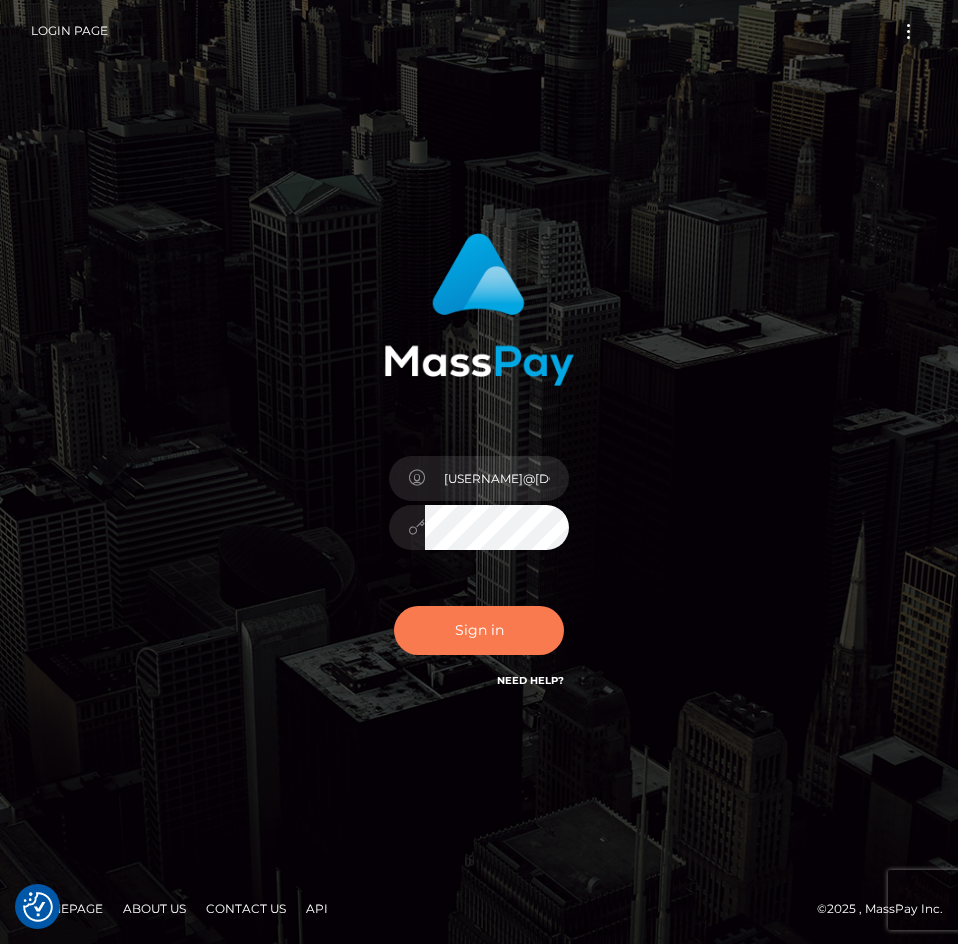 click on "Sign in" at bounding box center [479, 630] 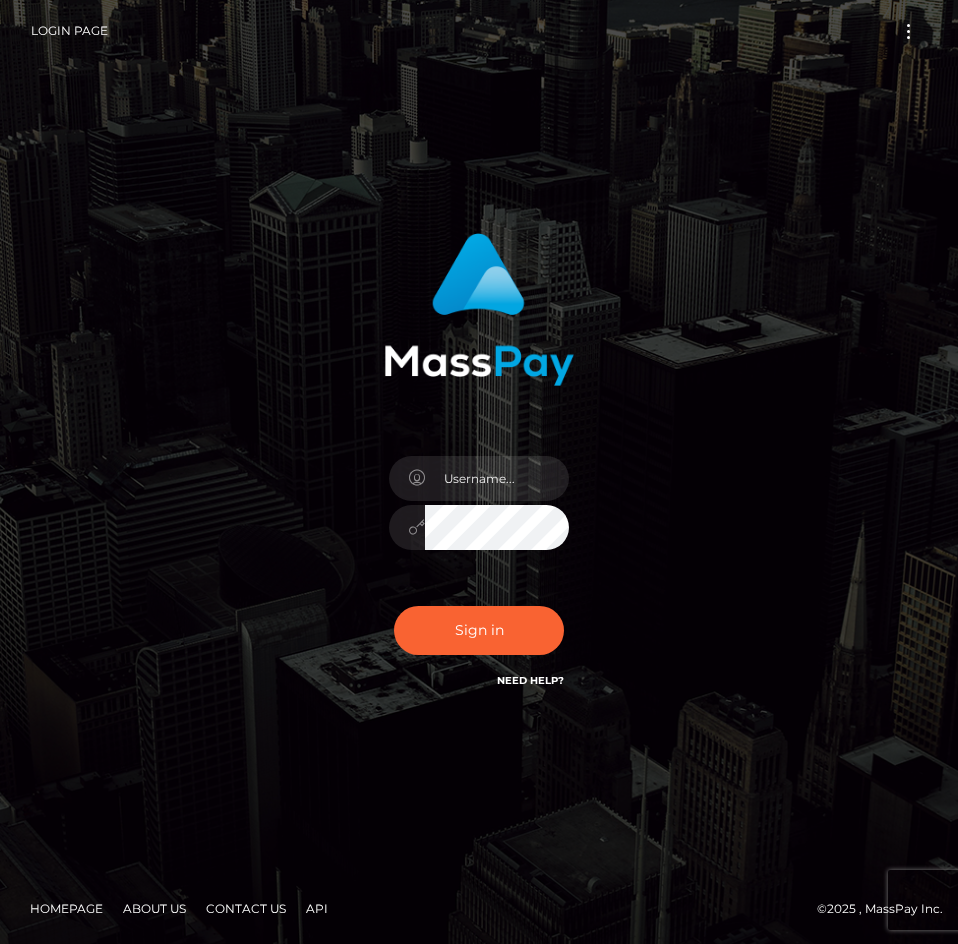 scroll, scrollTop: 0, scrollLeft: 0, axis: both 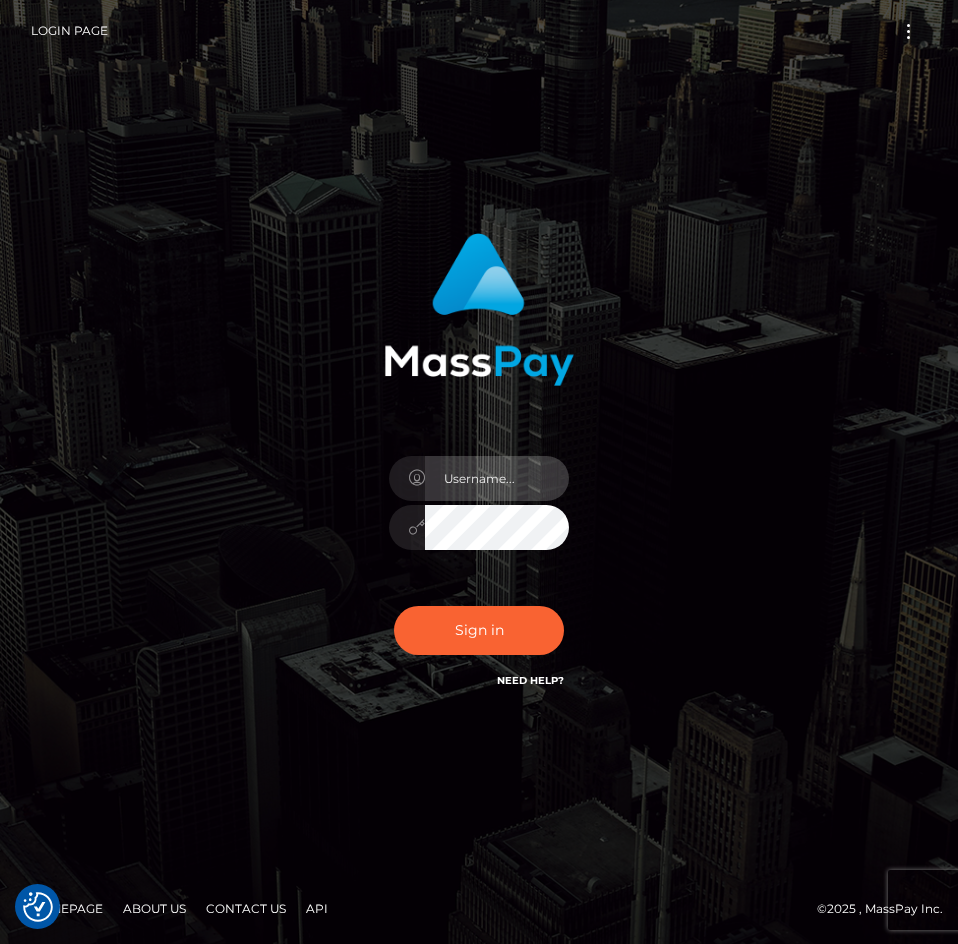 click at bounding box center [497, 478] 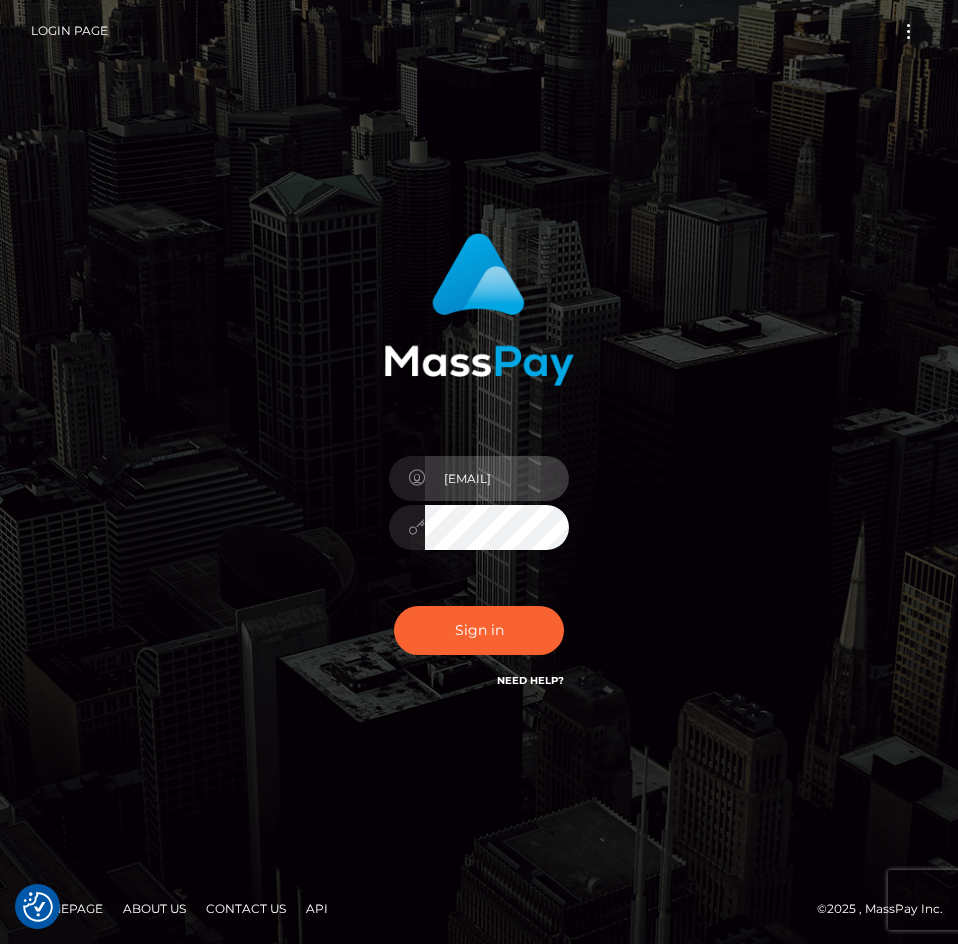 scroll, scrollTop: 0, scrollLeft: 63, axis: horizontal 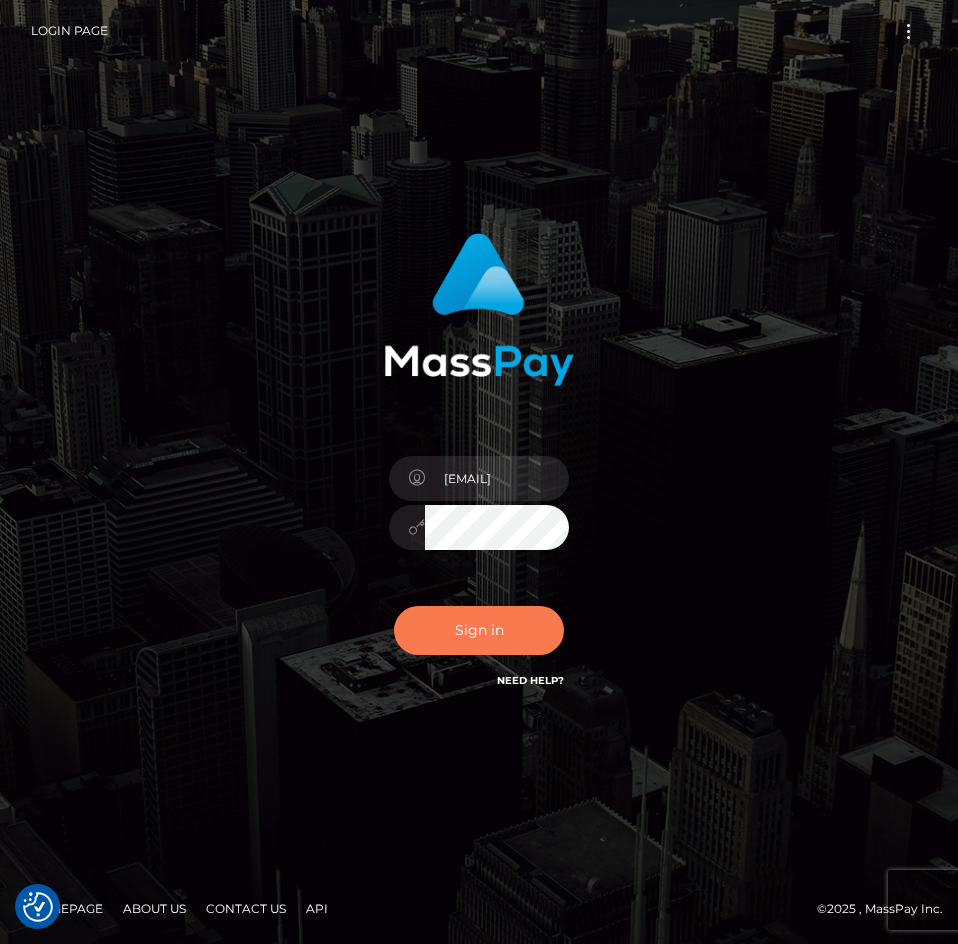 click on "Sign in" at bounding box center (479, 630) 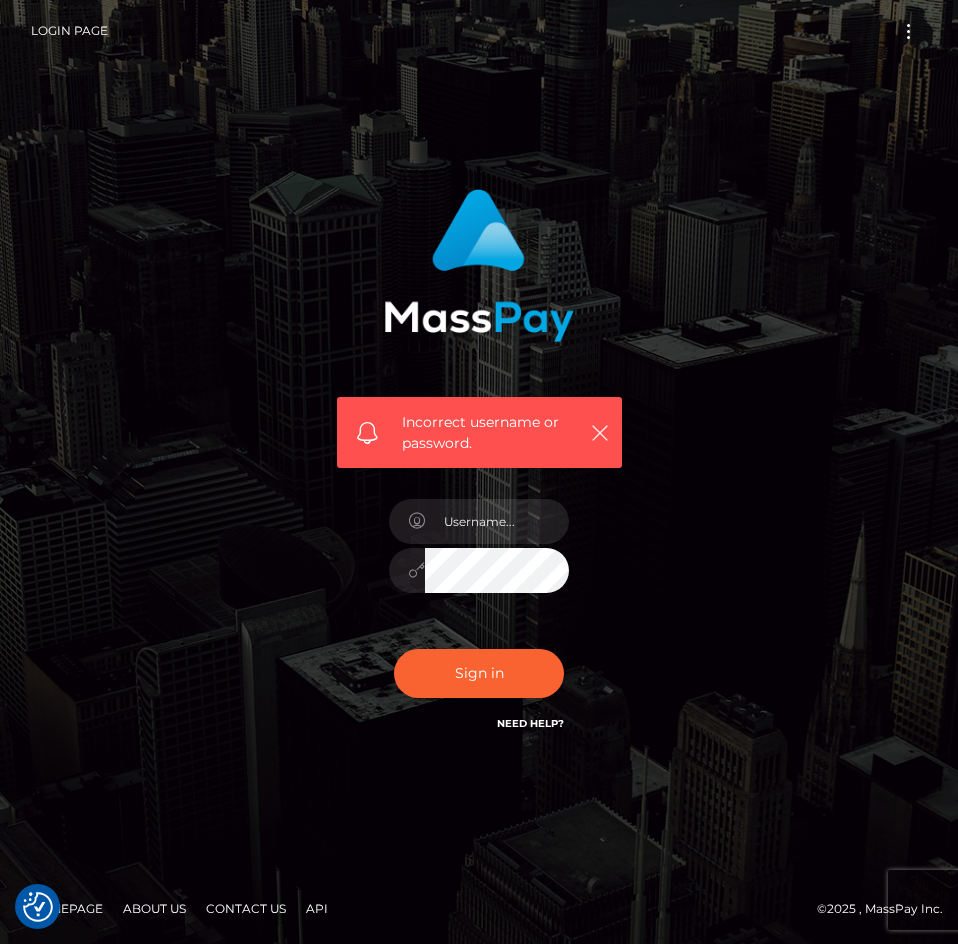 scroll, scrollTop: 0, scrollLeft: 0, axis: both 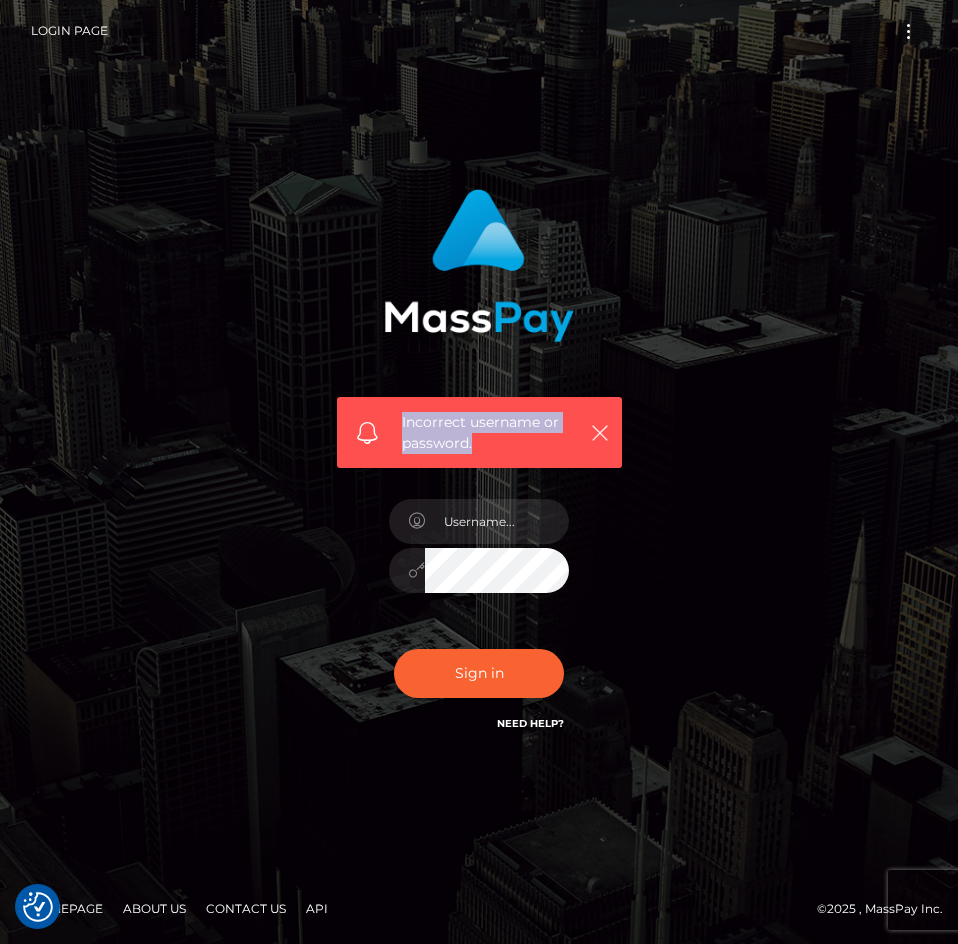 drag, startPoint x: 481, startPoint y: 459, endPoint x: 387, endPoint y: 425, distance: 99.95999 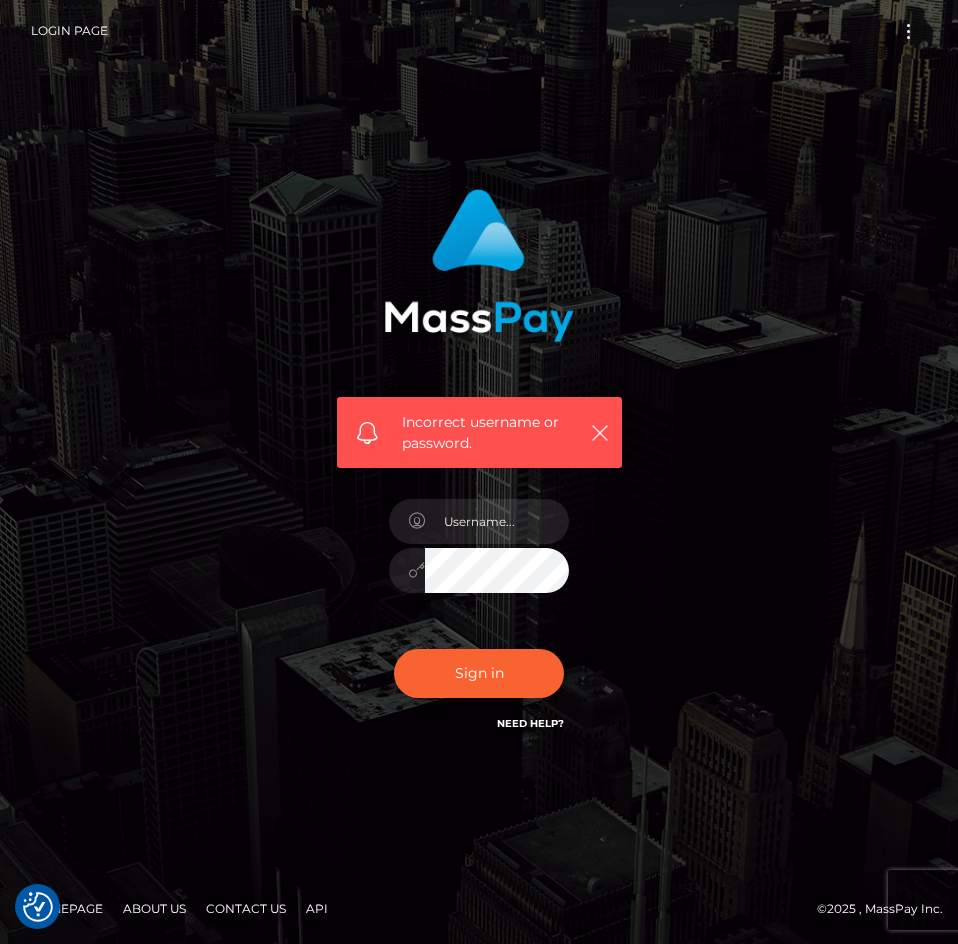 click on "Incorrect username or password." at bounding box center (479, 472) 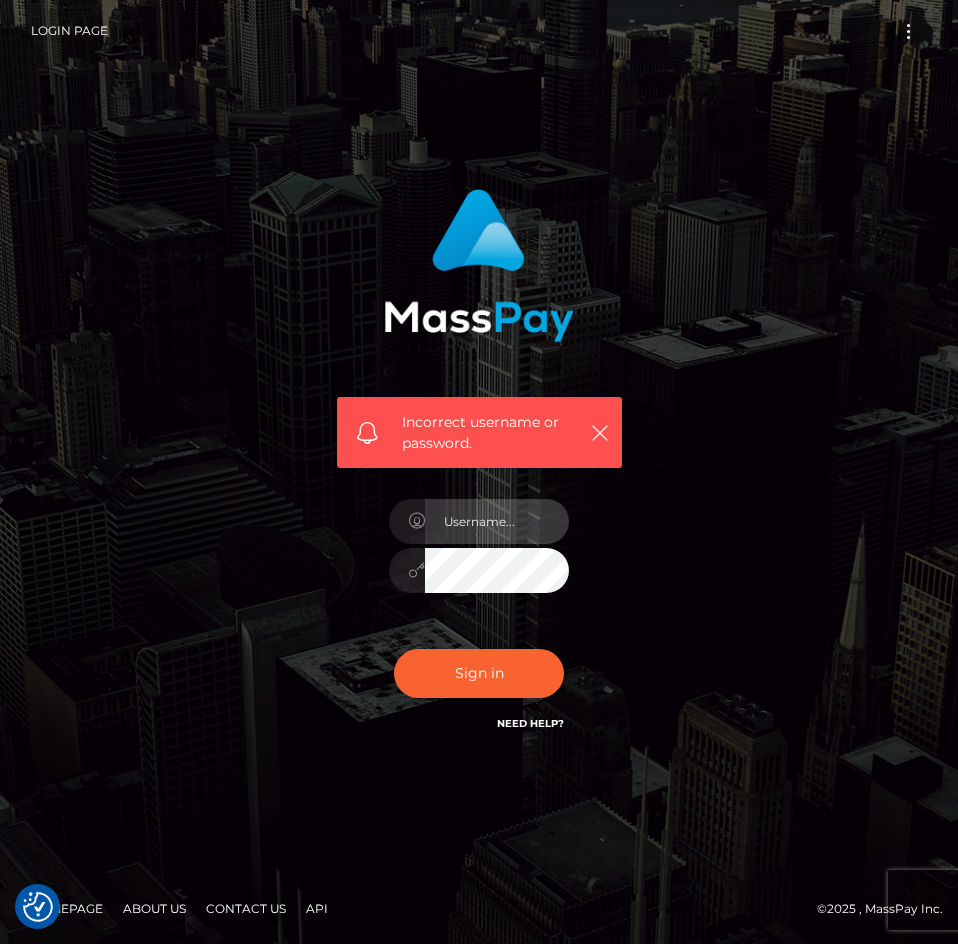 click at bounding box center (497, 521) 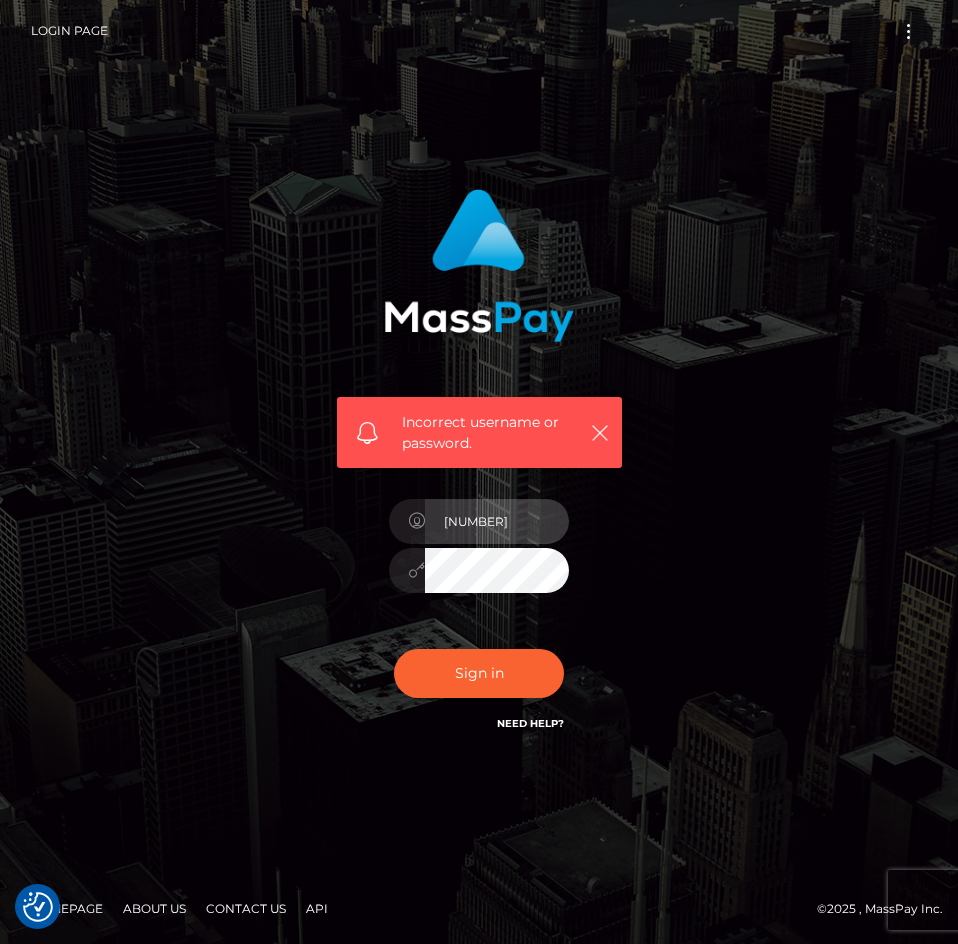 scroll, scrollTop: 0, scrollLeft: 2, axis: horizontal 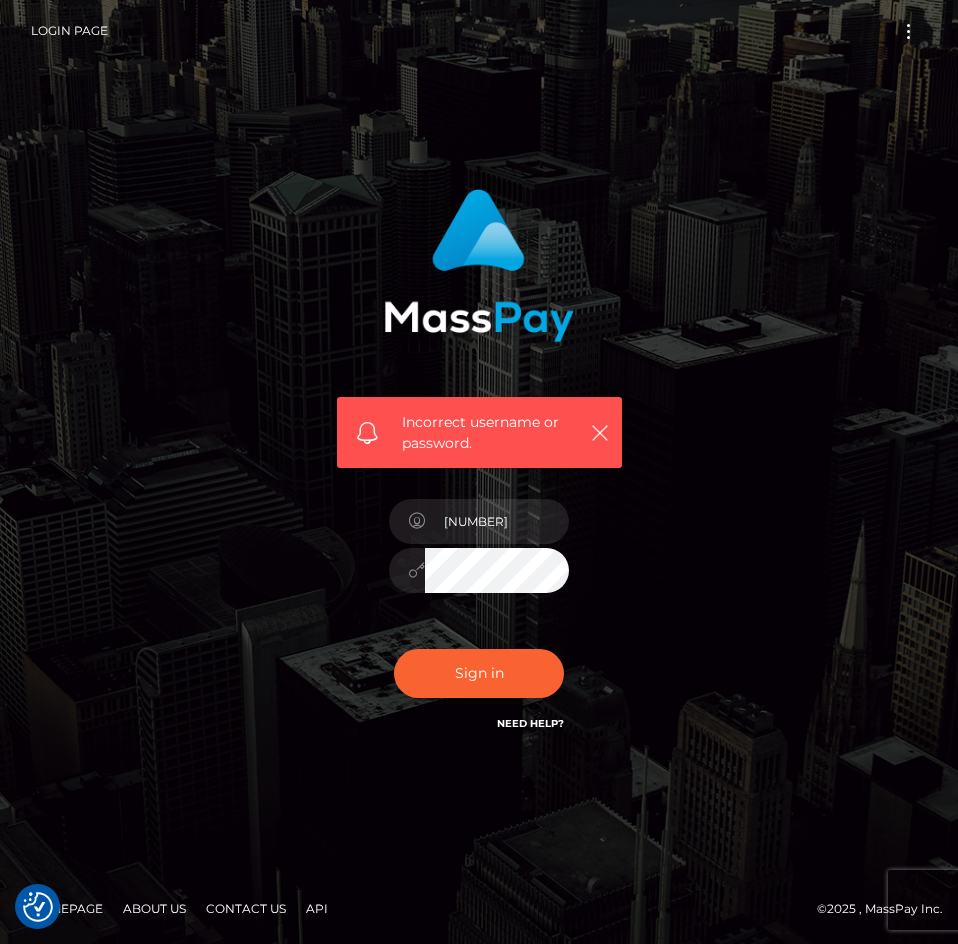 click on "Incorrect username or password.
2143981628683752" at bounding box center (479, 472) 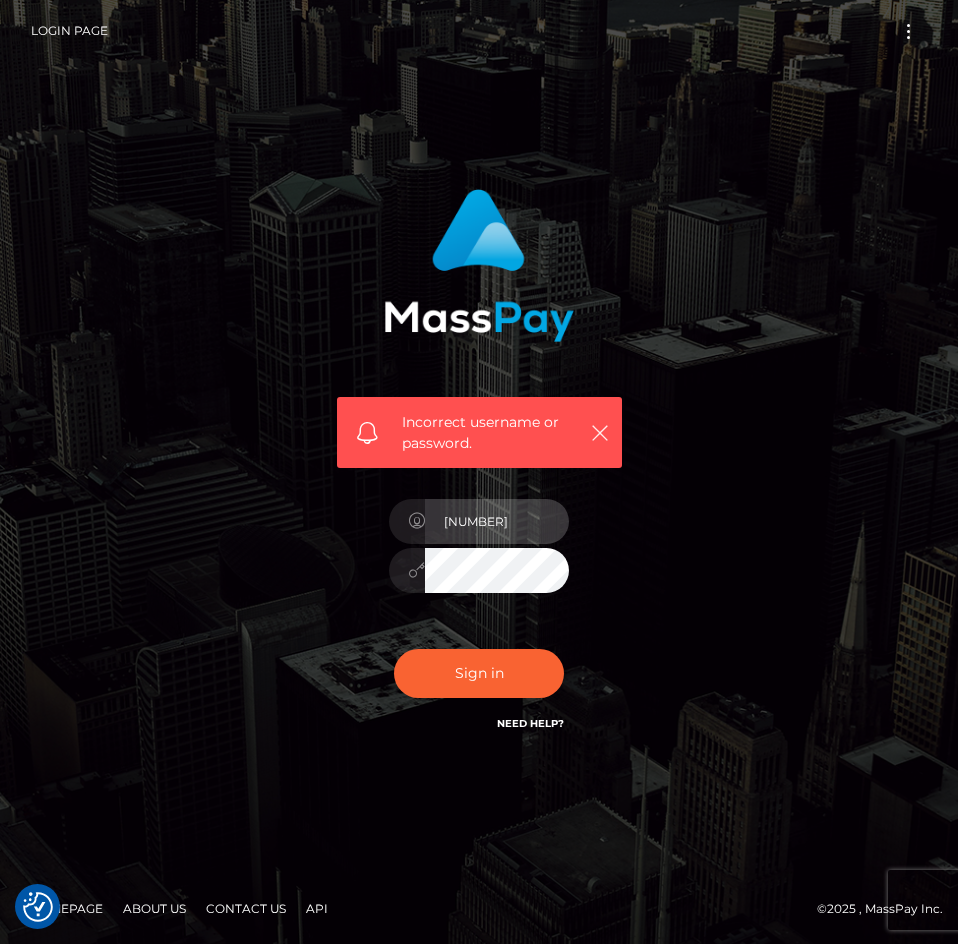 scroll, scrollTop: 0, scrollLeft: 3, axis: horizontal 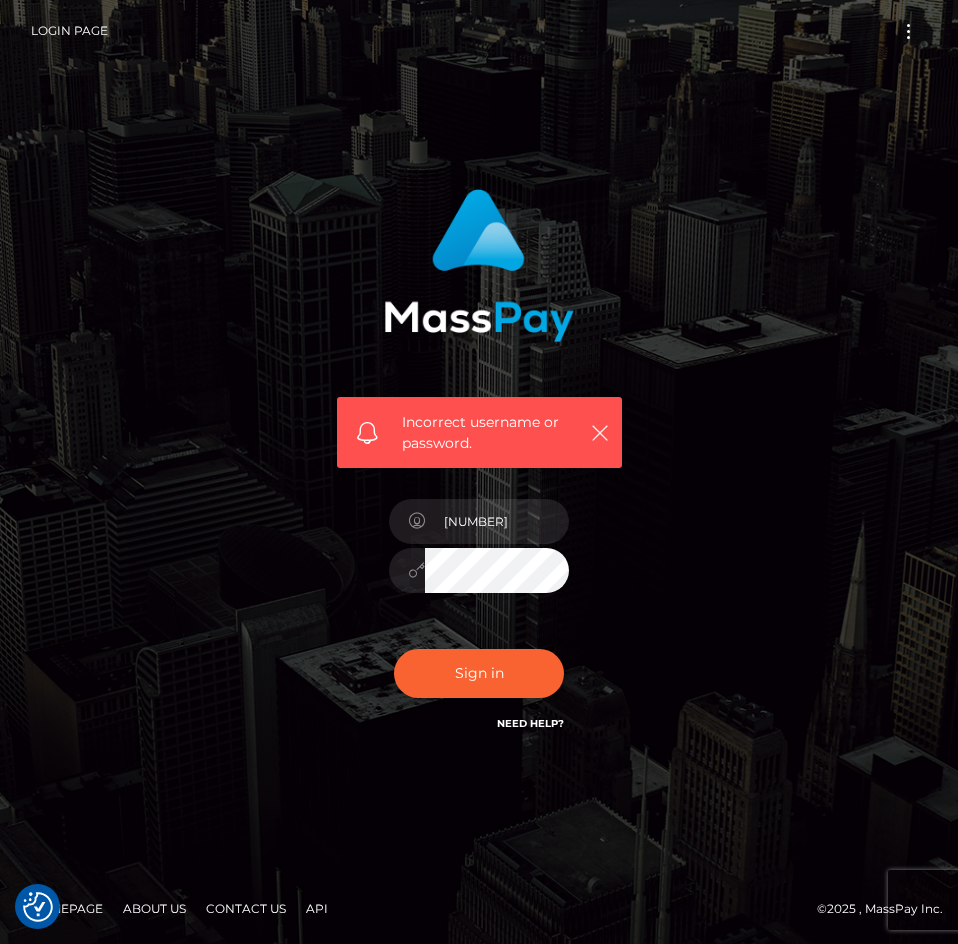 click on "Incorrect username or password.
2143981628683752" at bounding box center [479, 472] 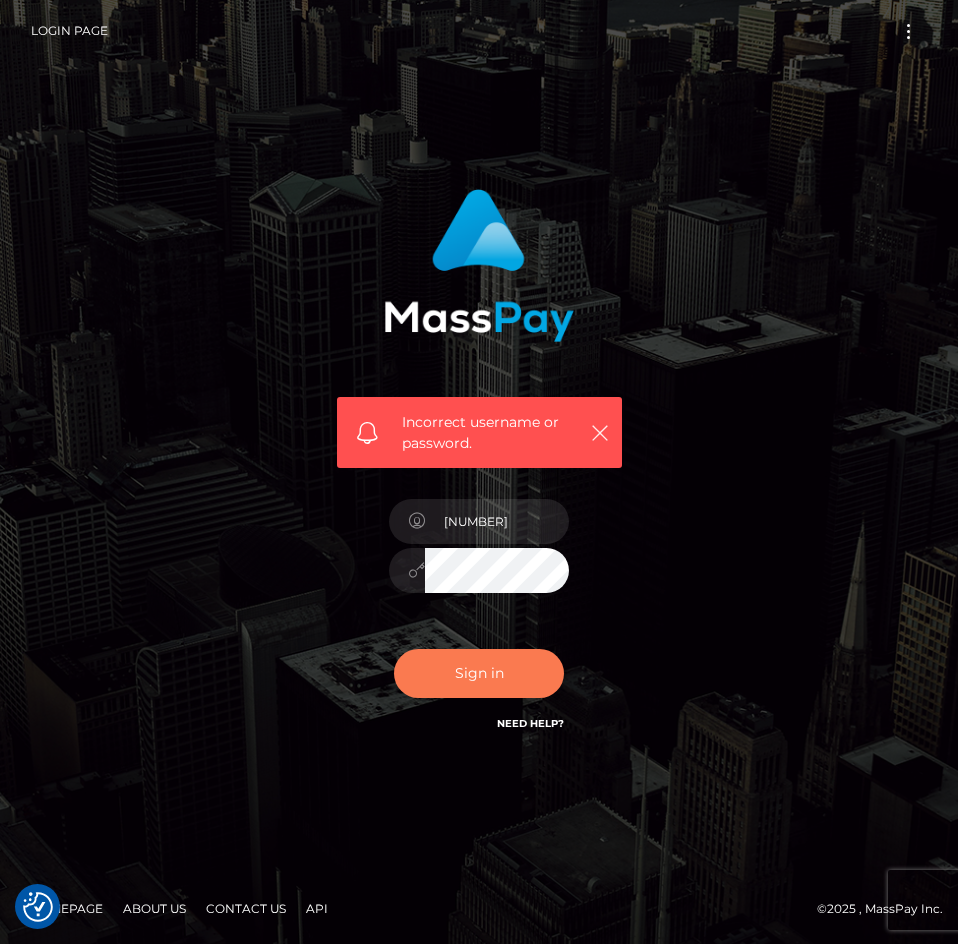 click on "Sign in" at bounding box center (479, 673) 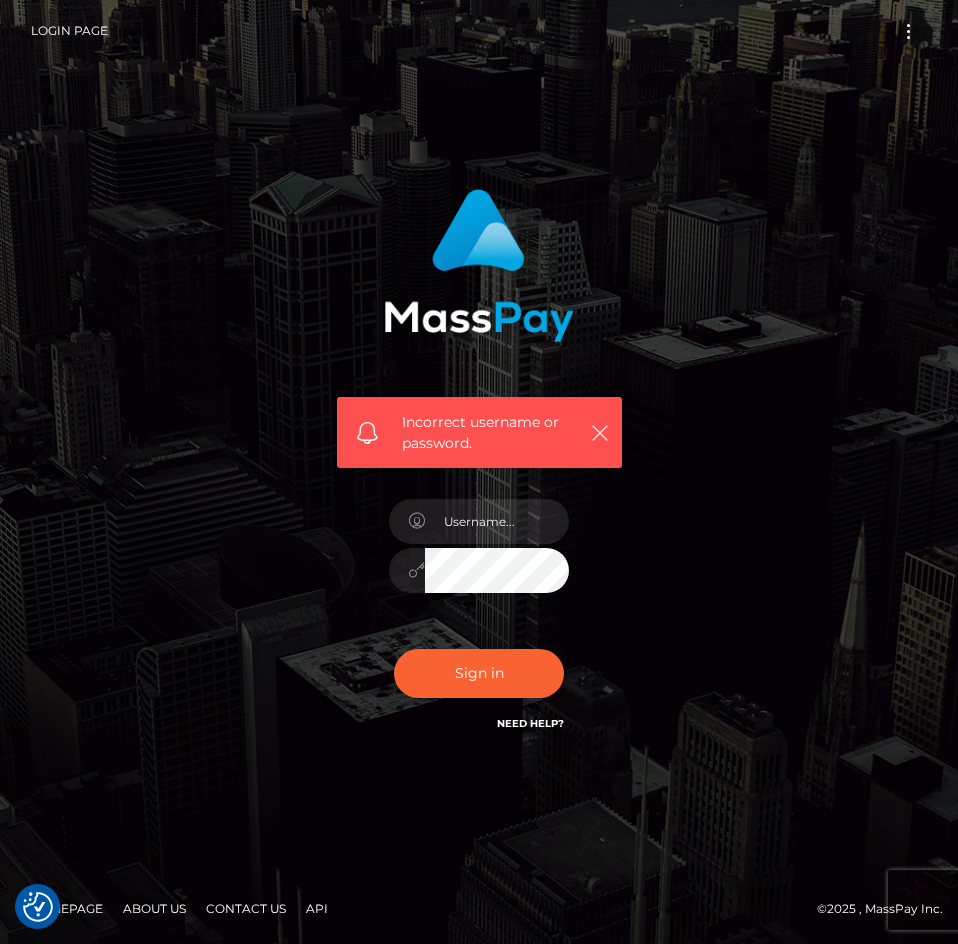scroll, scrollTop: 0, scrollLeft: 0, axis: both 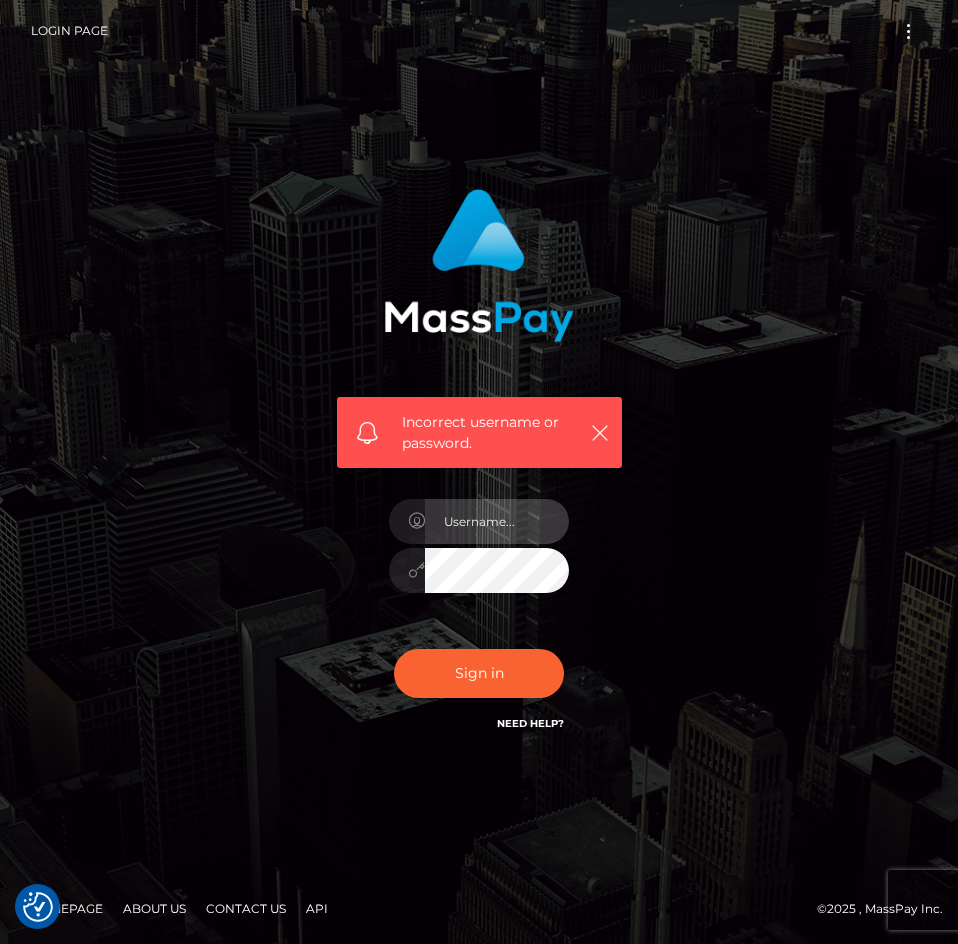 paste on "patipatikenji@docomo.ne.jp" 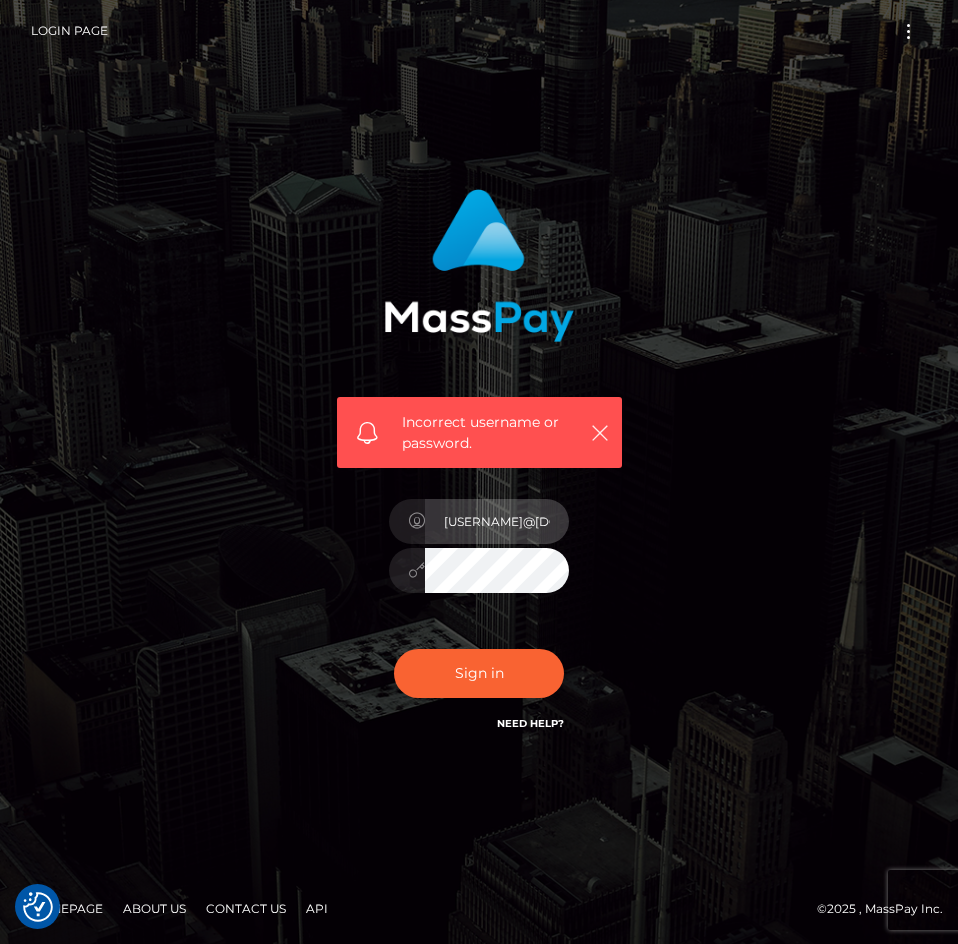 scroll, scrollTop: 0, scrollLeft: 63, axis: horizontal 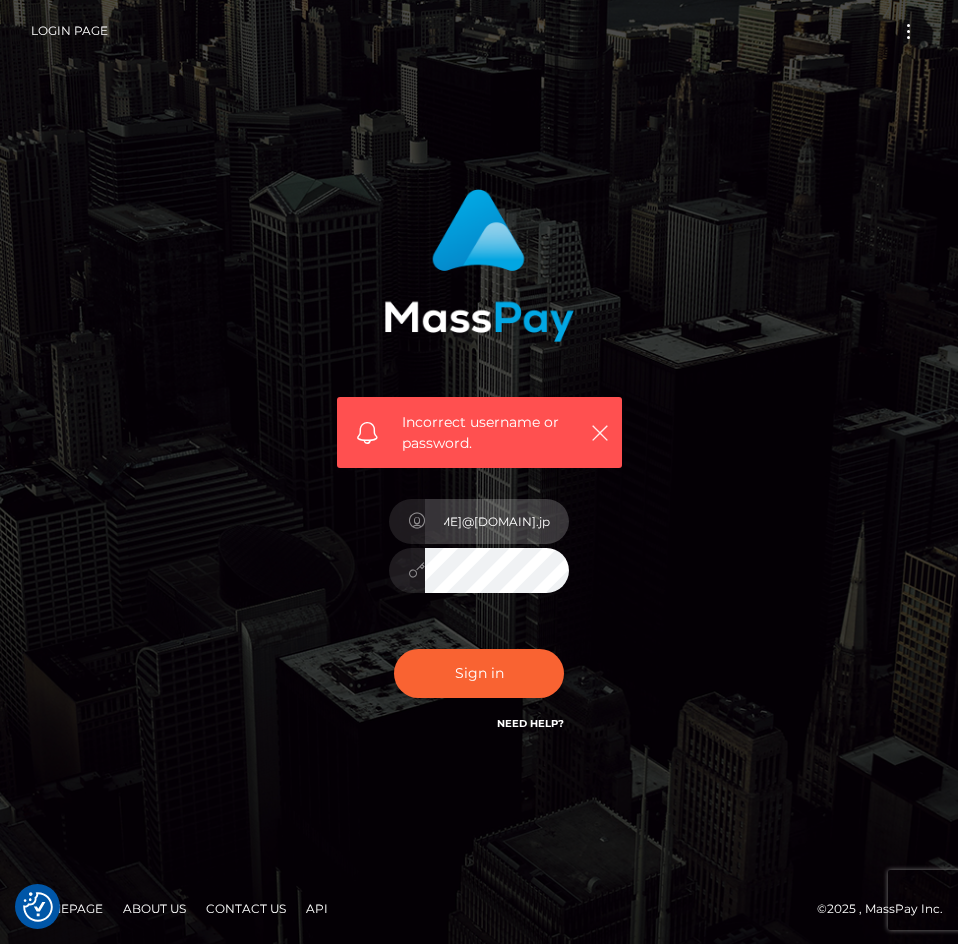 type on "patipatikenji@docomo.ne.jp" 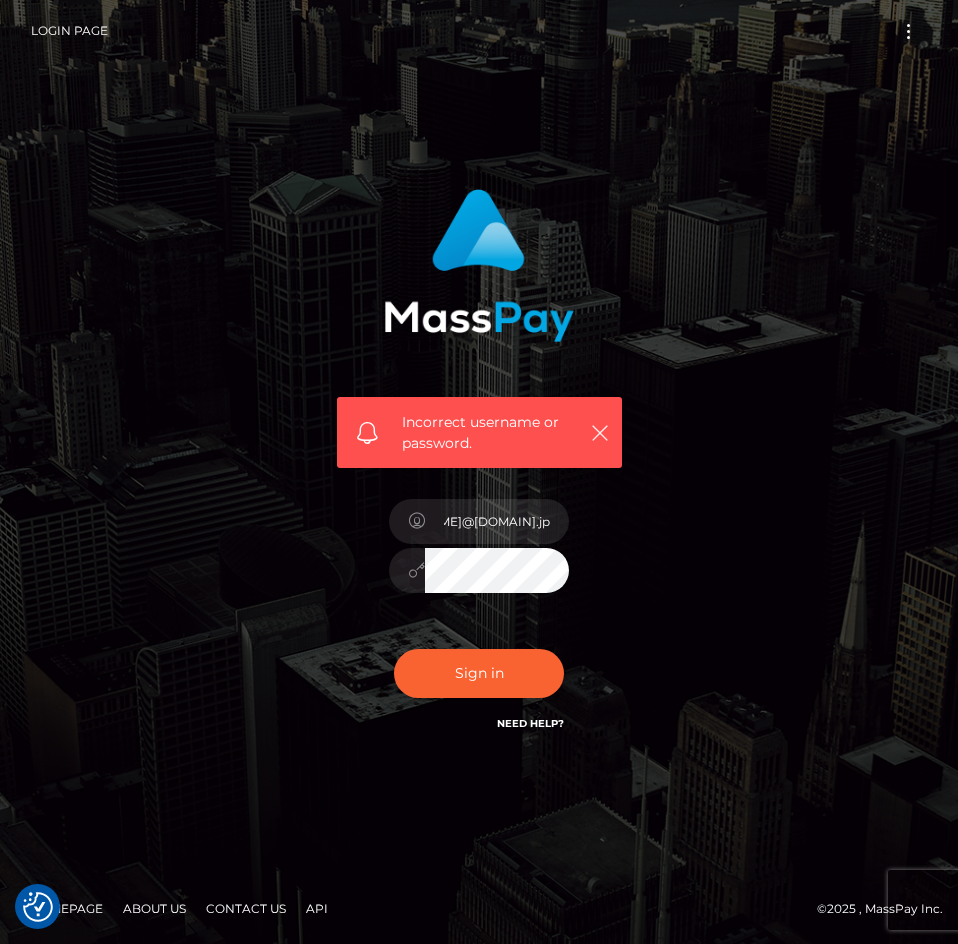 scroll, scrollTop: 0, scrollLeft: 0, axis: both 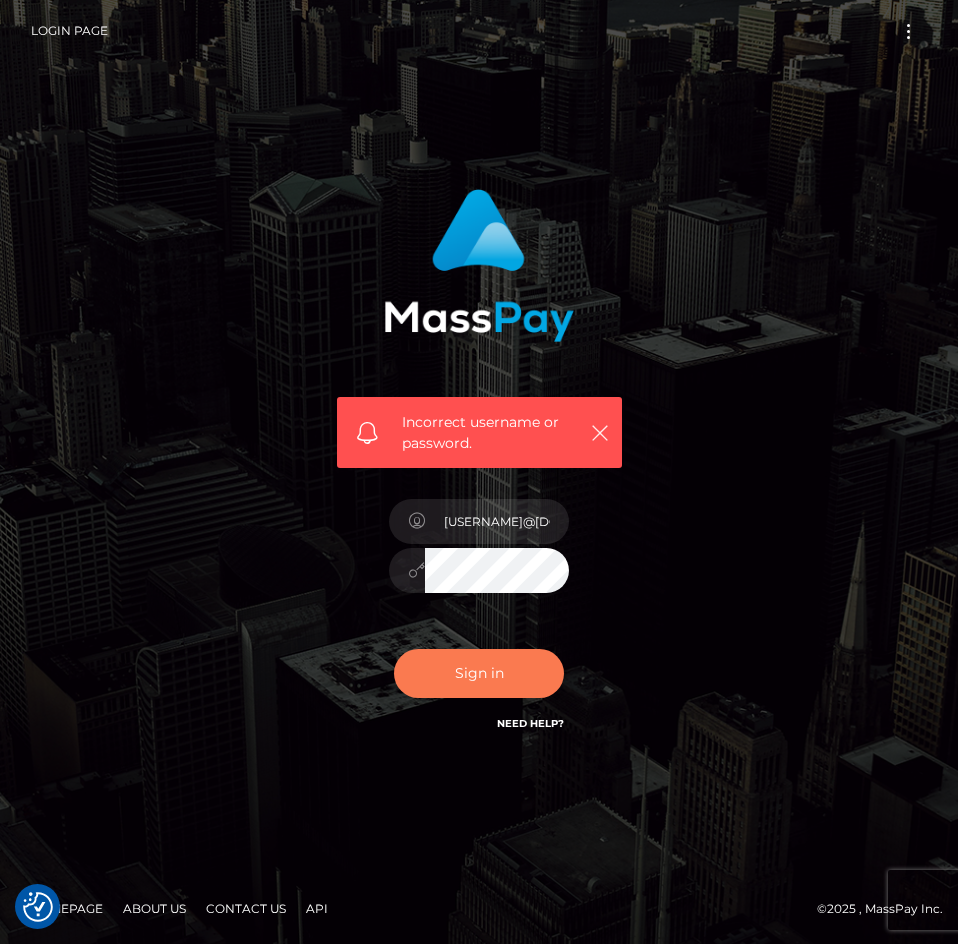 click on "Sign in
Need
Help?" at bounding box center [479, 681] 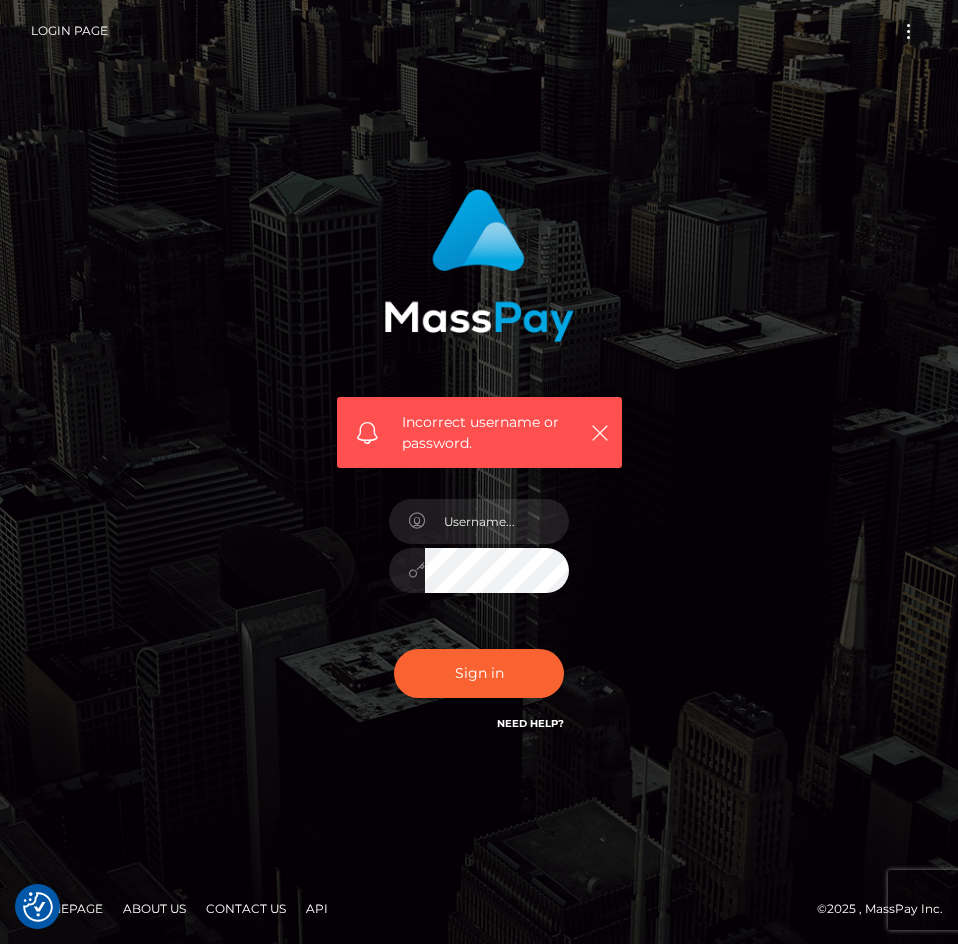 scroll, scrollTop: 0, scrollLeft: 0, axis: both 